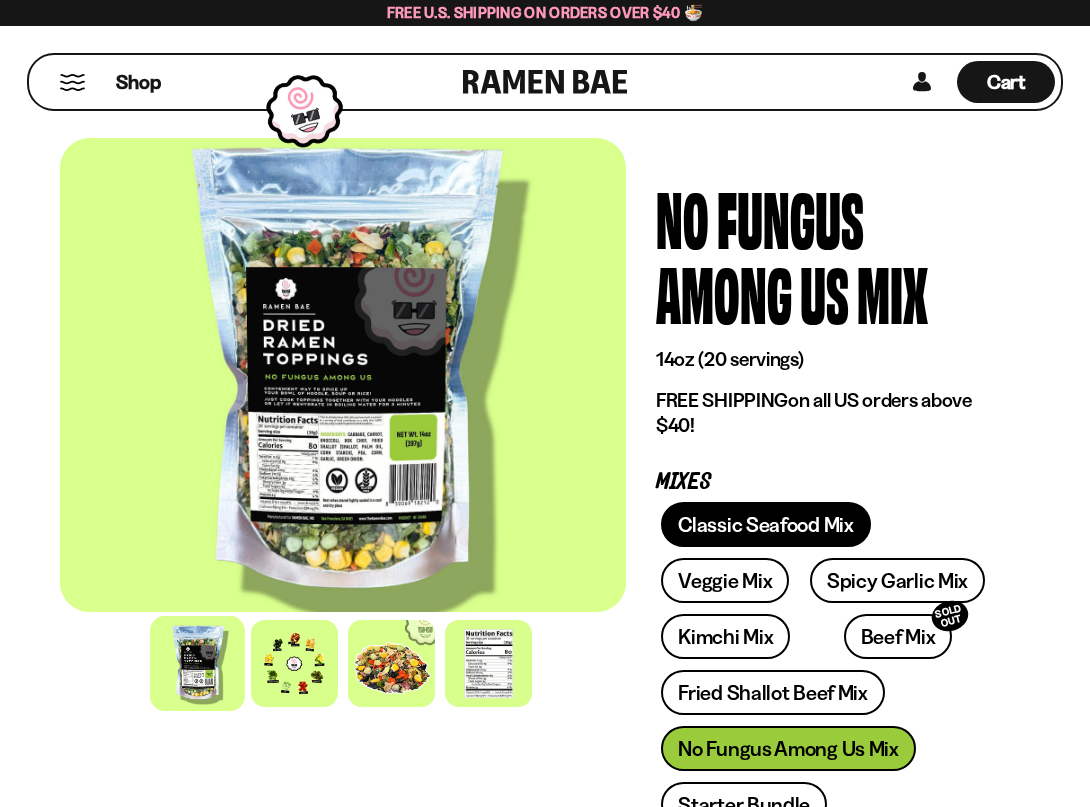 scroll, scrollTop: 0, scrollLeft: 0, axis: both 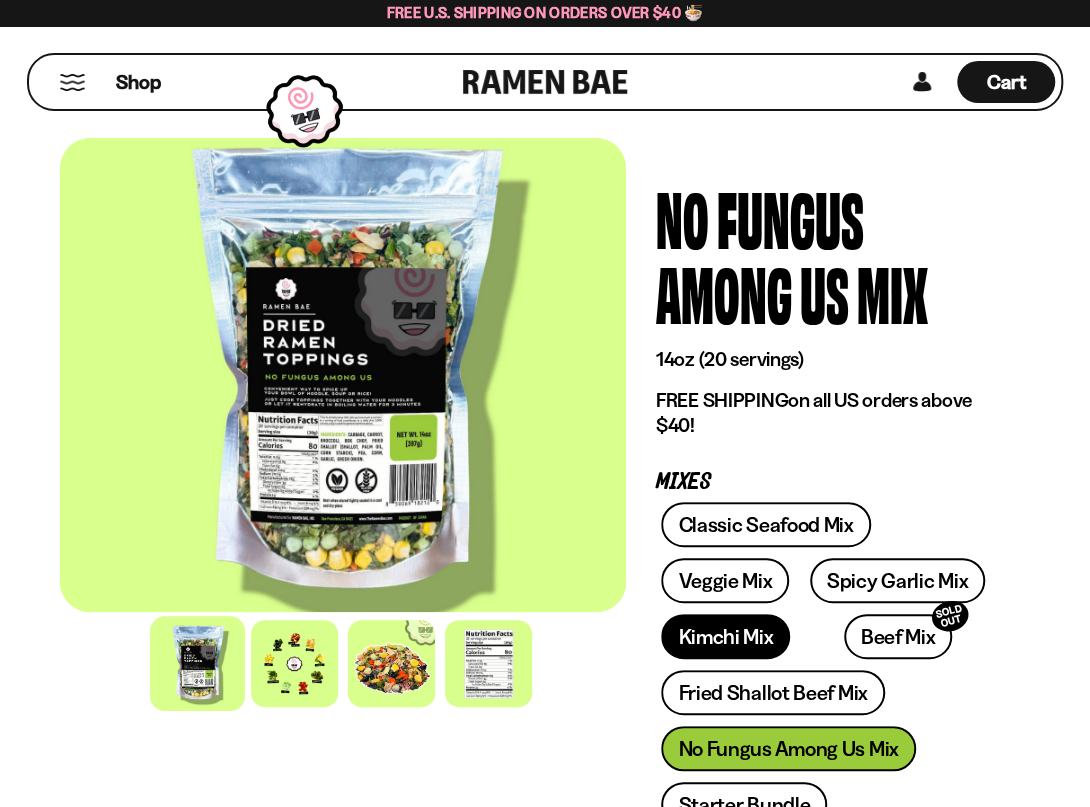 click on "Kimchi Mix" at bounding box center [725, 636] 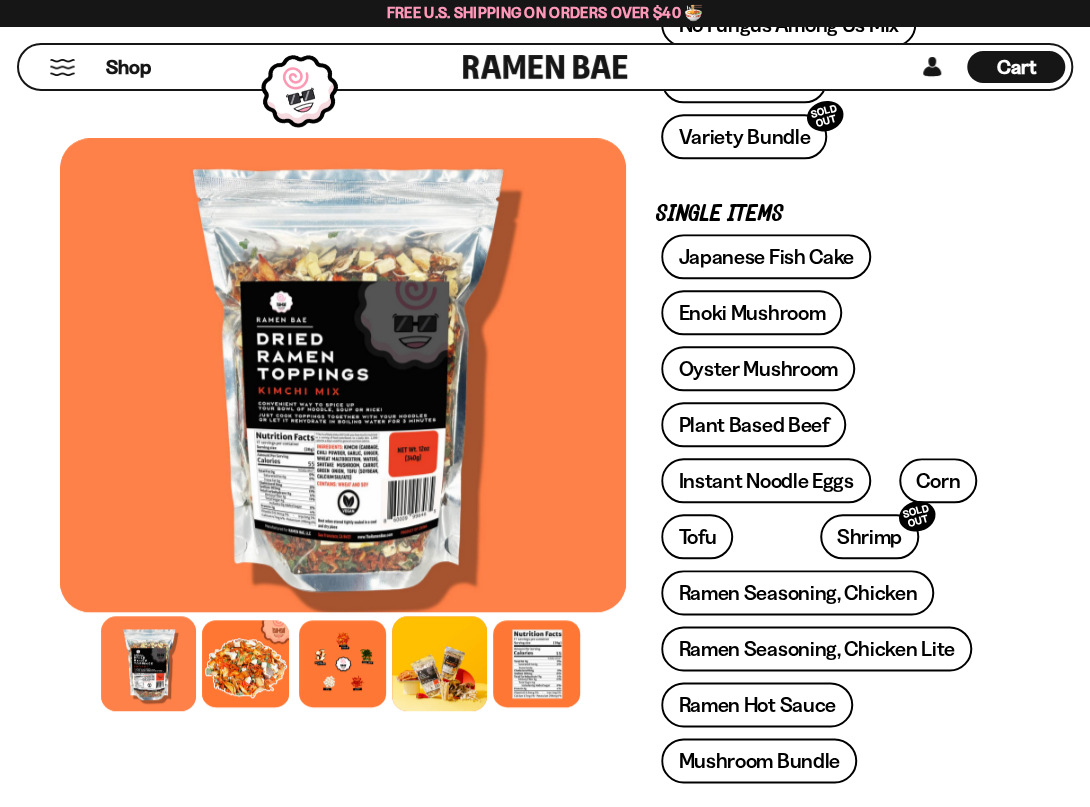 scroll, scrollTop: 700, scrollLeft: 0, axis: vertical 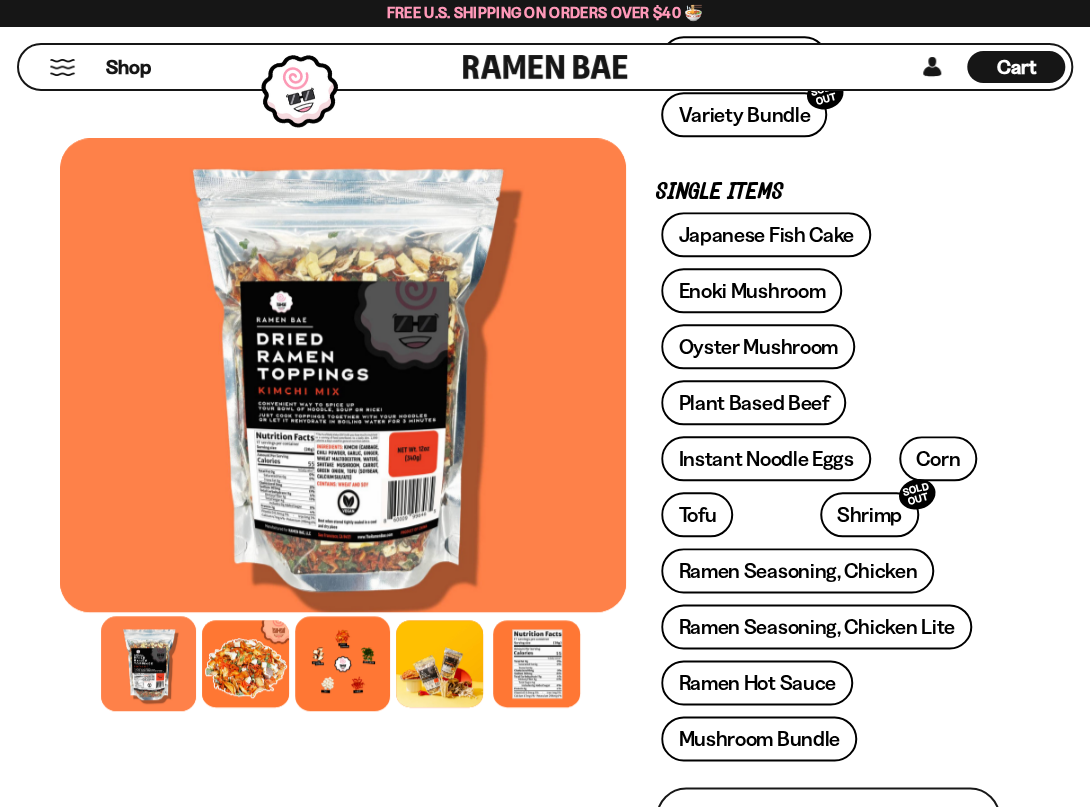 click at bounding box center [342, 663] 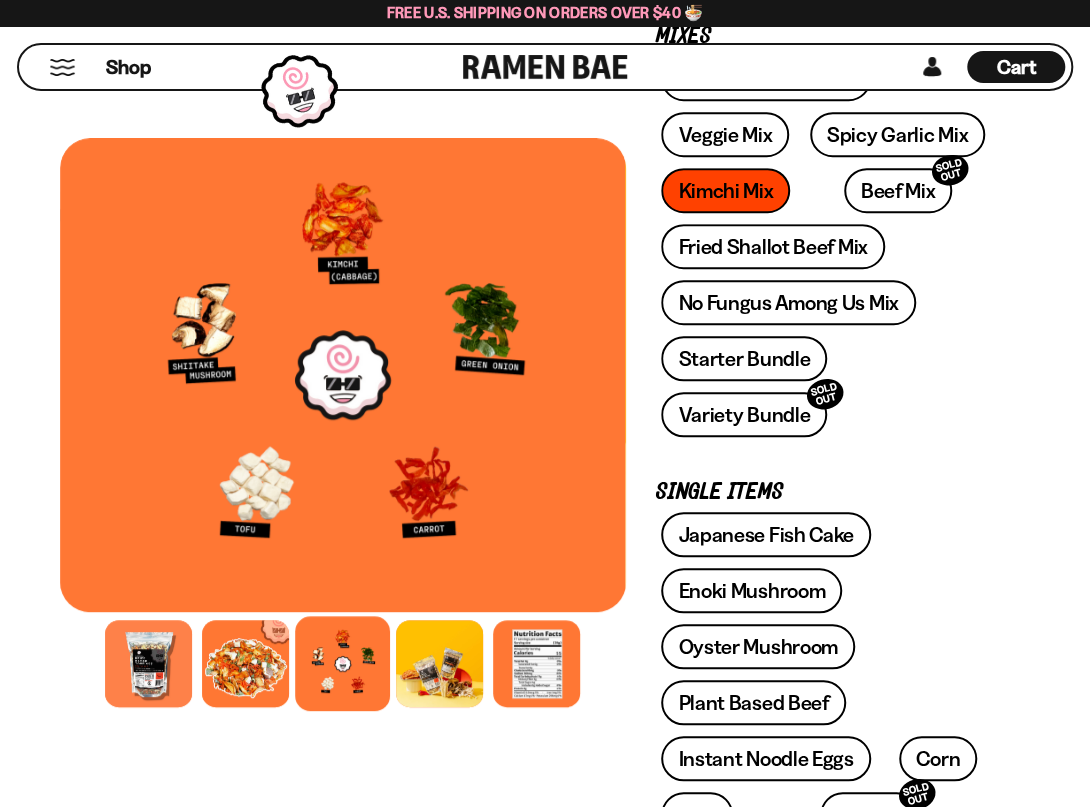 scroll, scrollTop: 200, scrollLeft: 0, axis: vertical 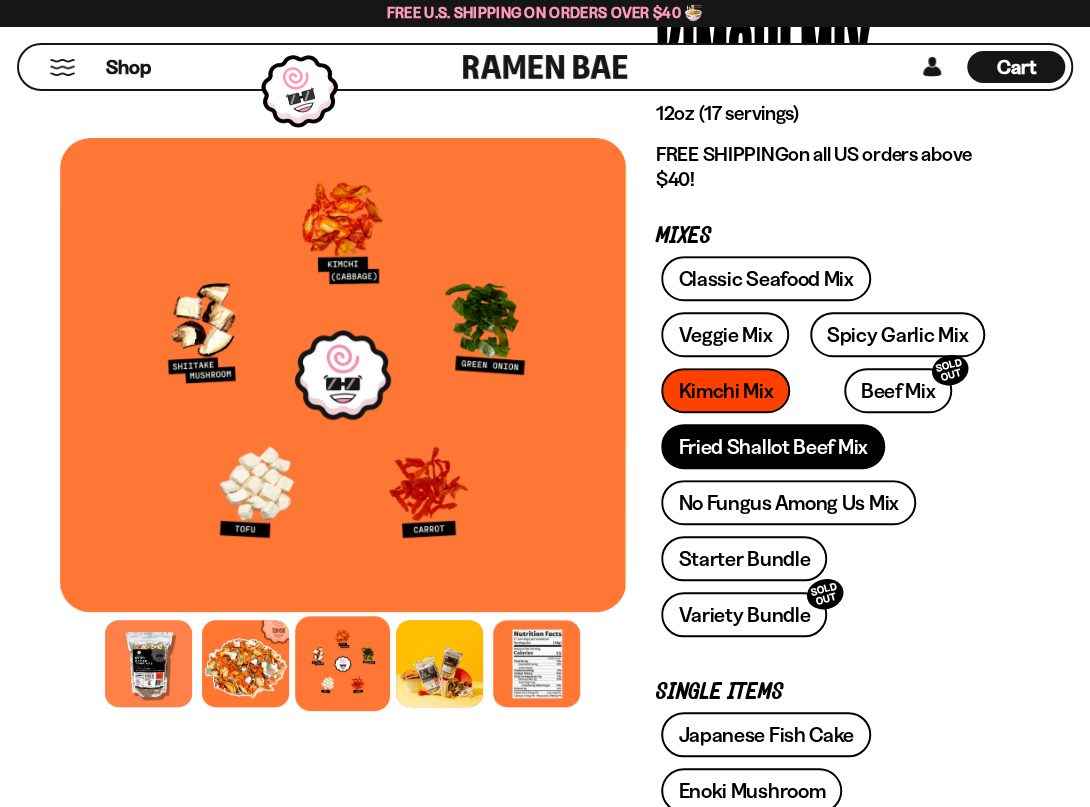 click on "Fried Shallot Beef Mix" at bounding box center (772, 446) 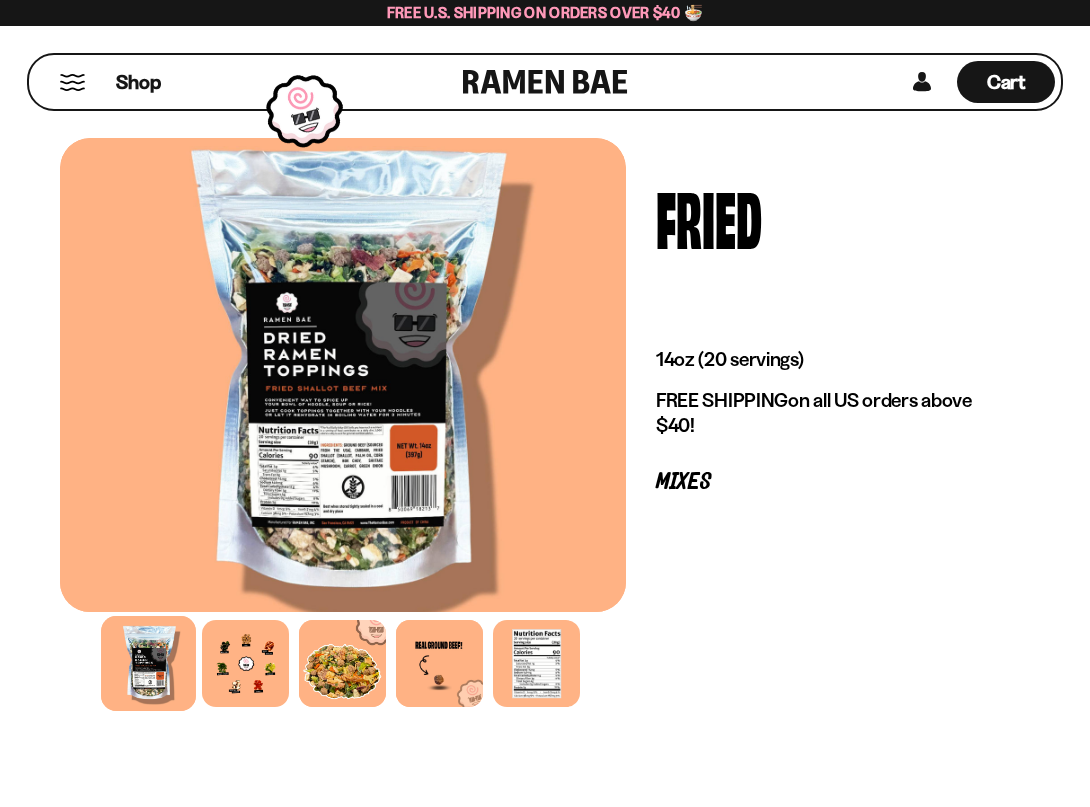 scroll, scrollTop: 0, scrollLeft: 0, axis: both 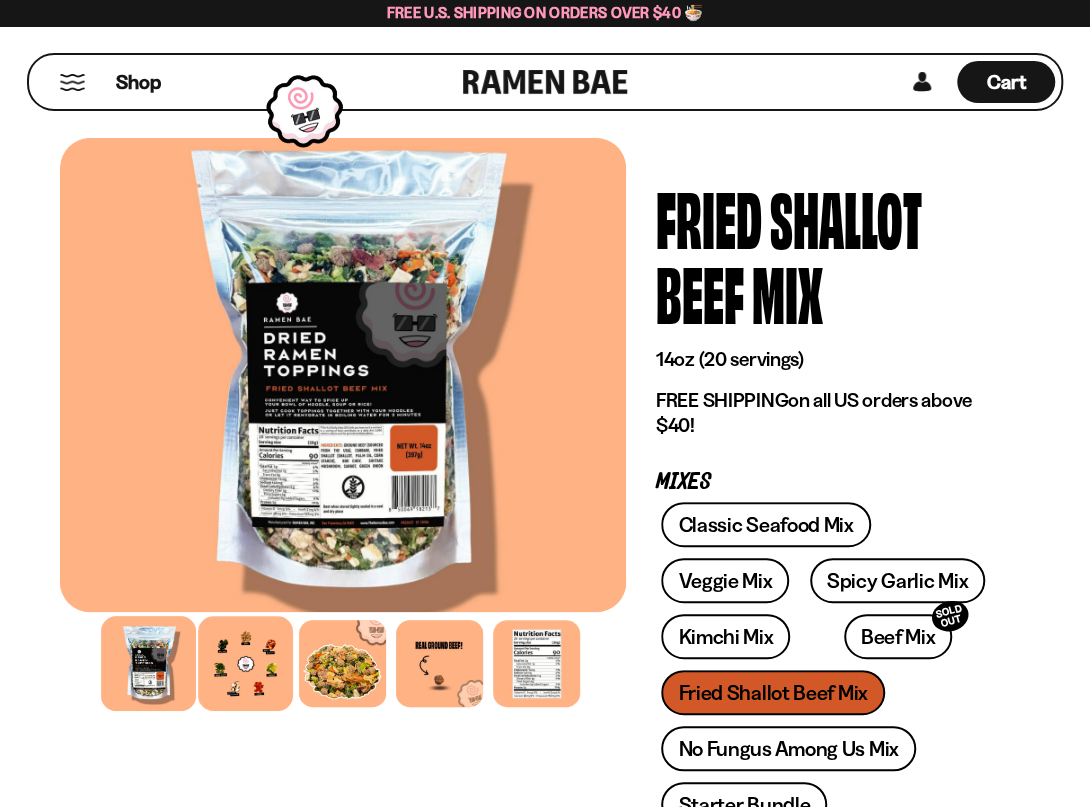 click at bounding box center [245, 663] 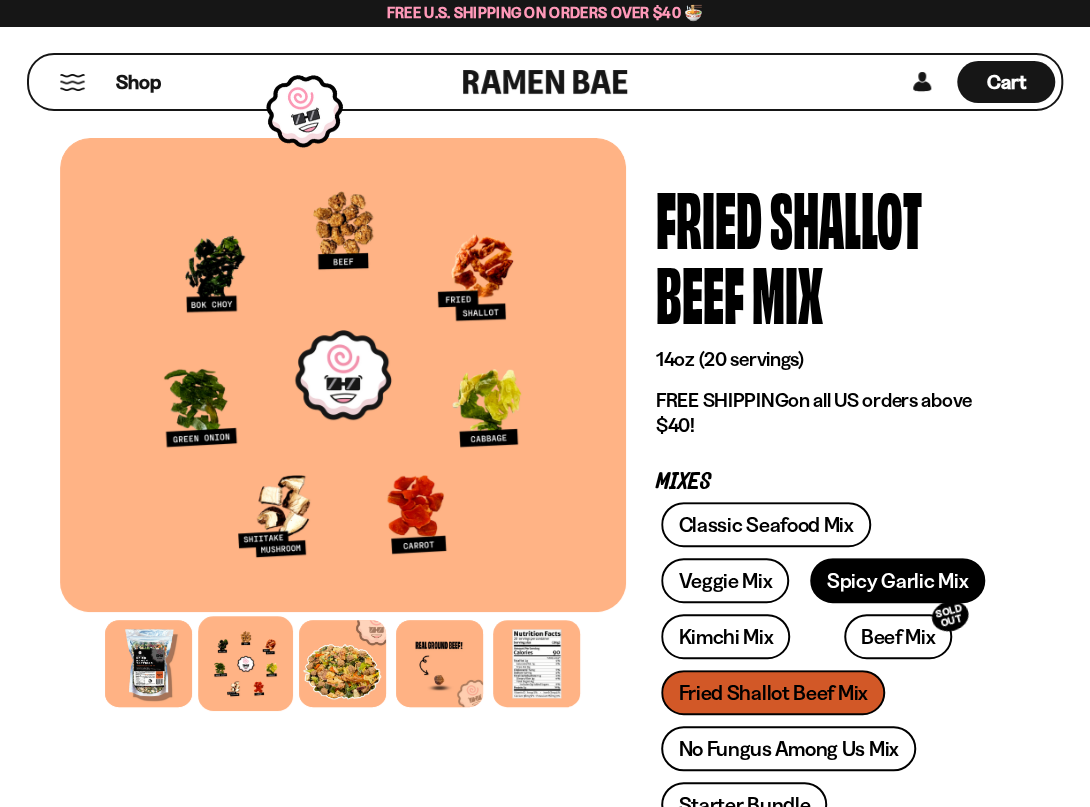 click on "Spicy Garlic Mix" at bounding box center [897, 580] 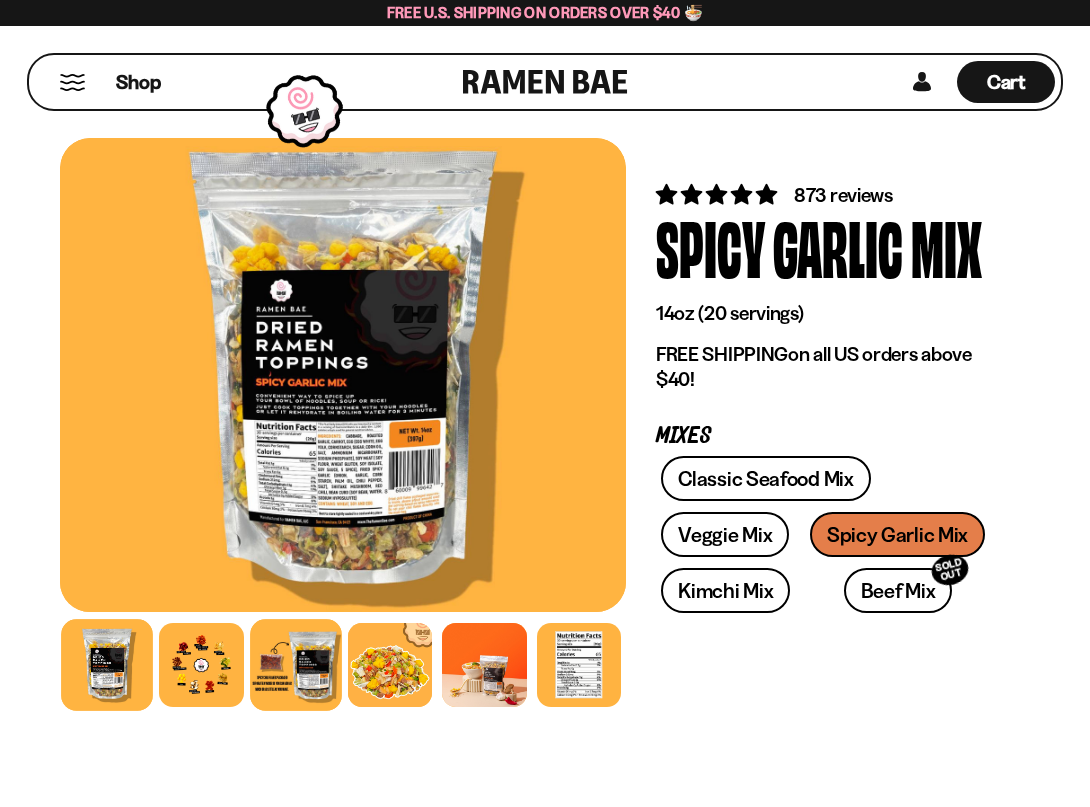 scroll, scrollTop: 0, scrollLeft: 0, axis: both 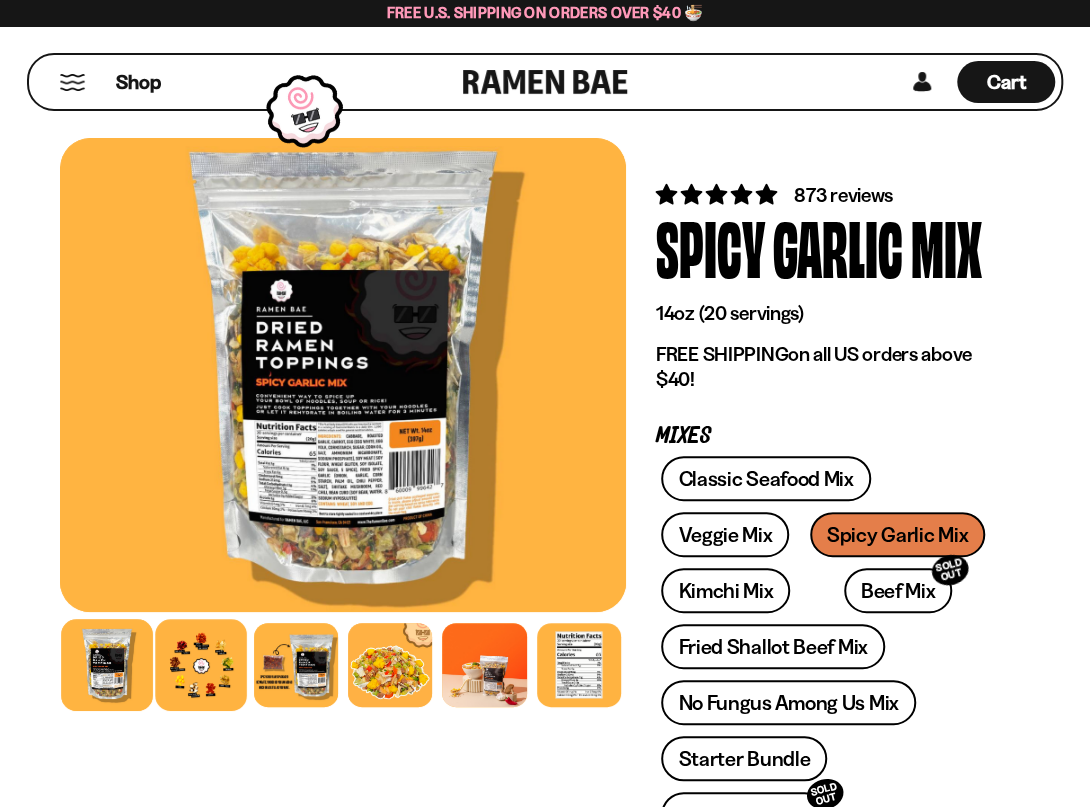drag, startPoint x: 207, startPoint y: 679, endPoint x: 201, endPoint y: 668, distance: 12.529964 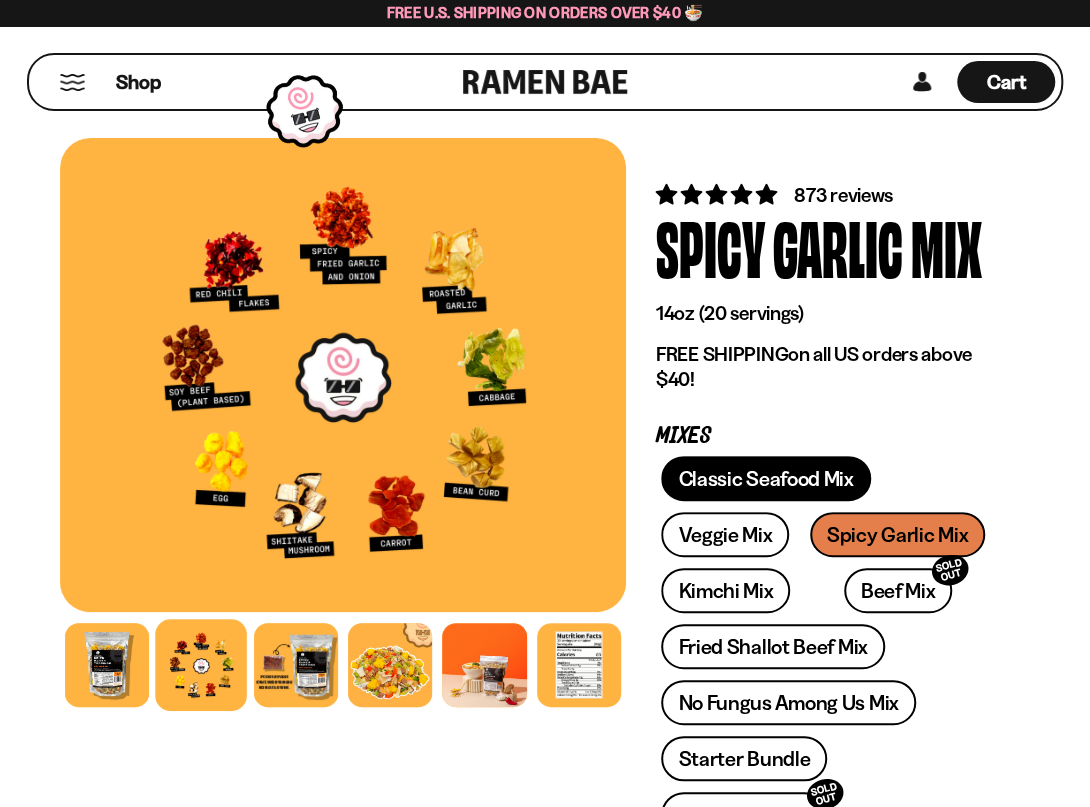 click on "Classic Seafood Mix" at bounding box center (765, 478) 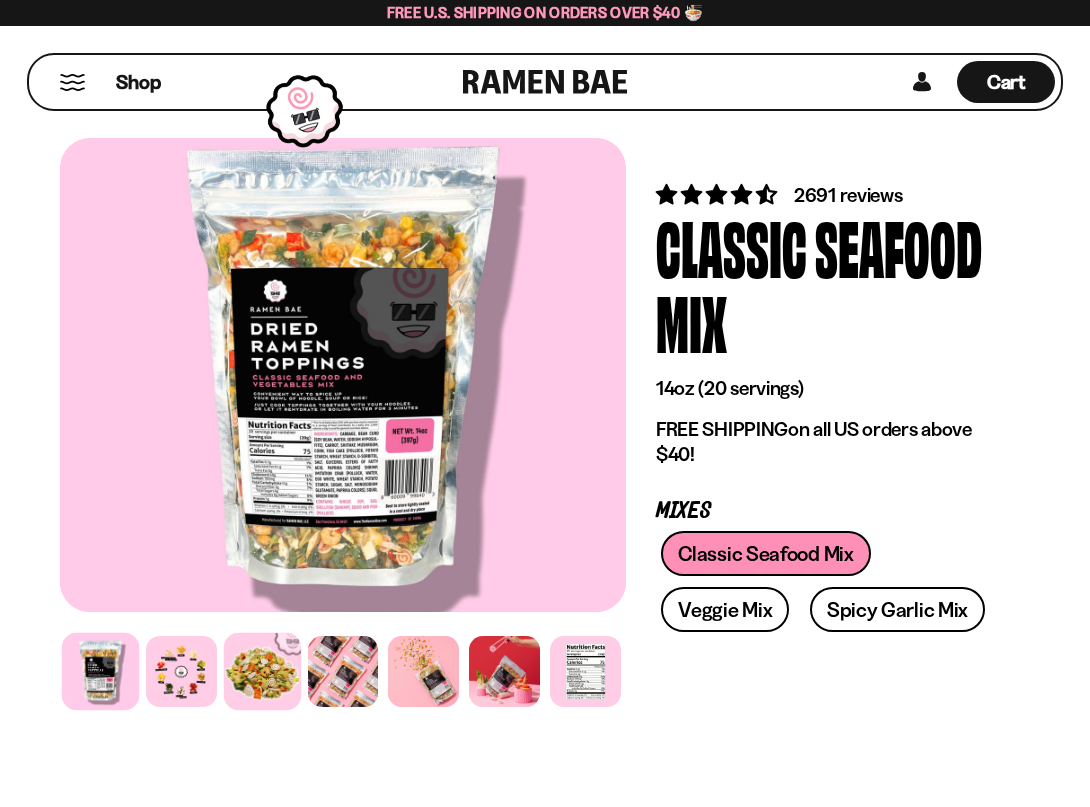 scroll, scrollTop: 0, scrollLeft: 0, axis: both 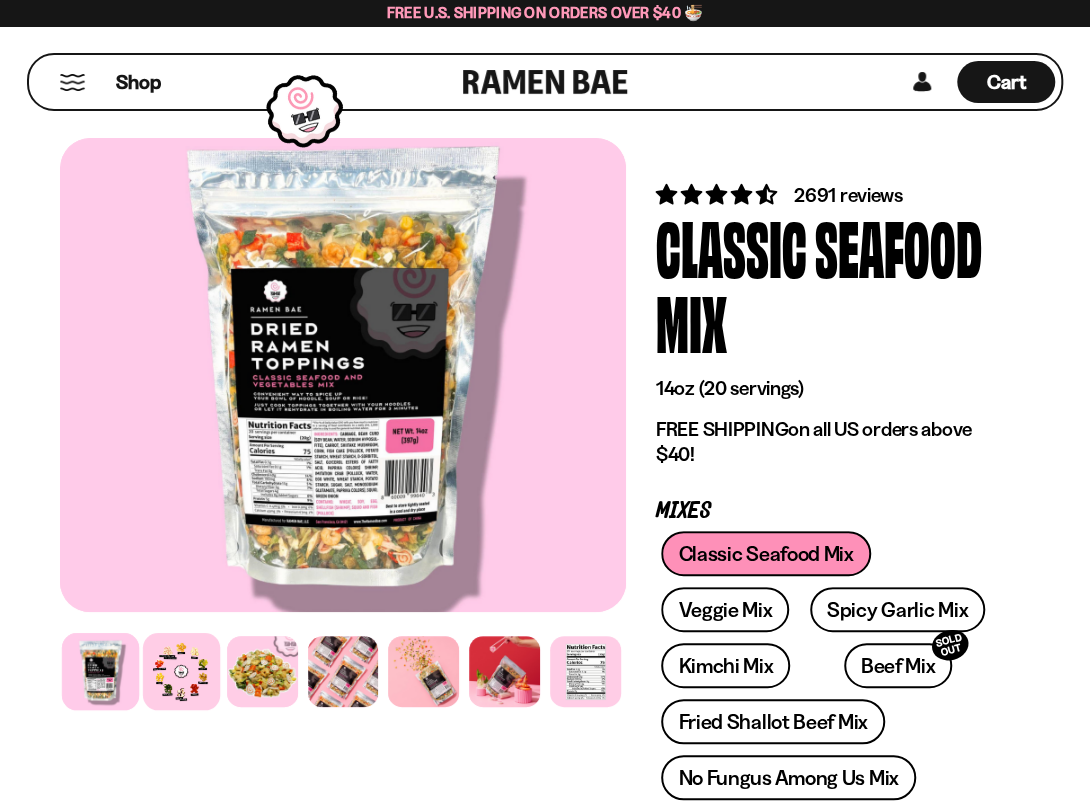click at bounding box center [181, 671] 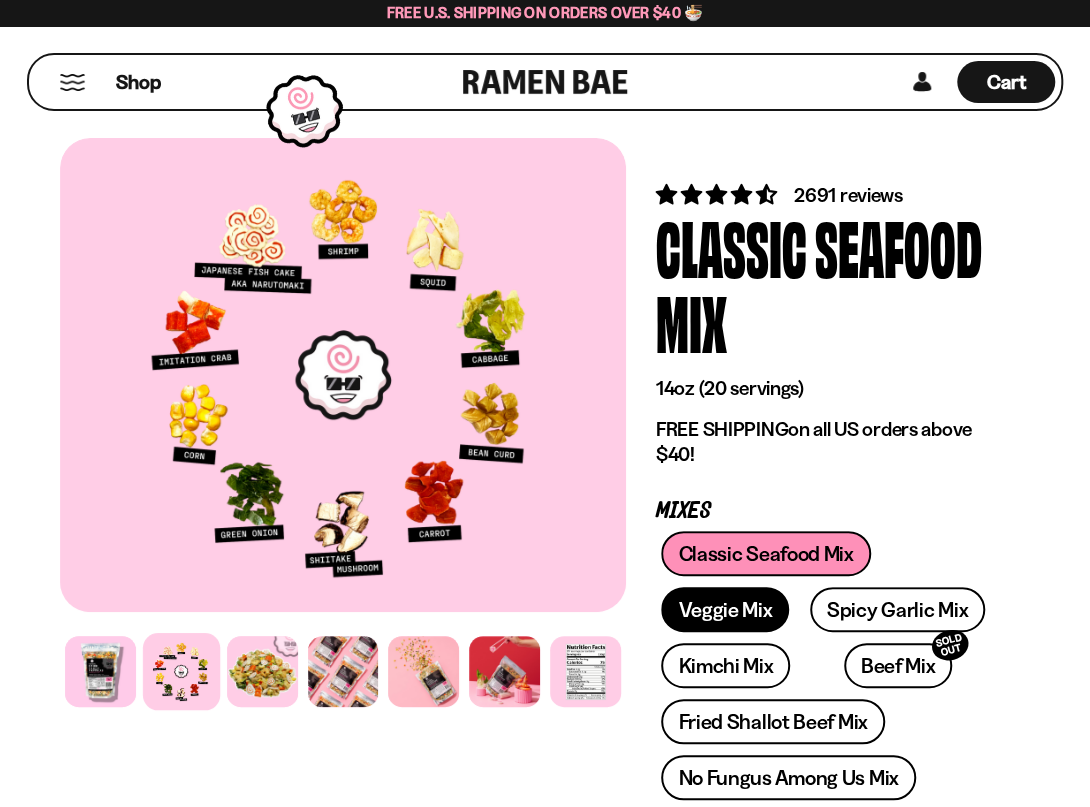 click on "Veggie Mix" at bounding box center (725, 609) 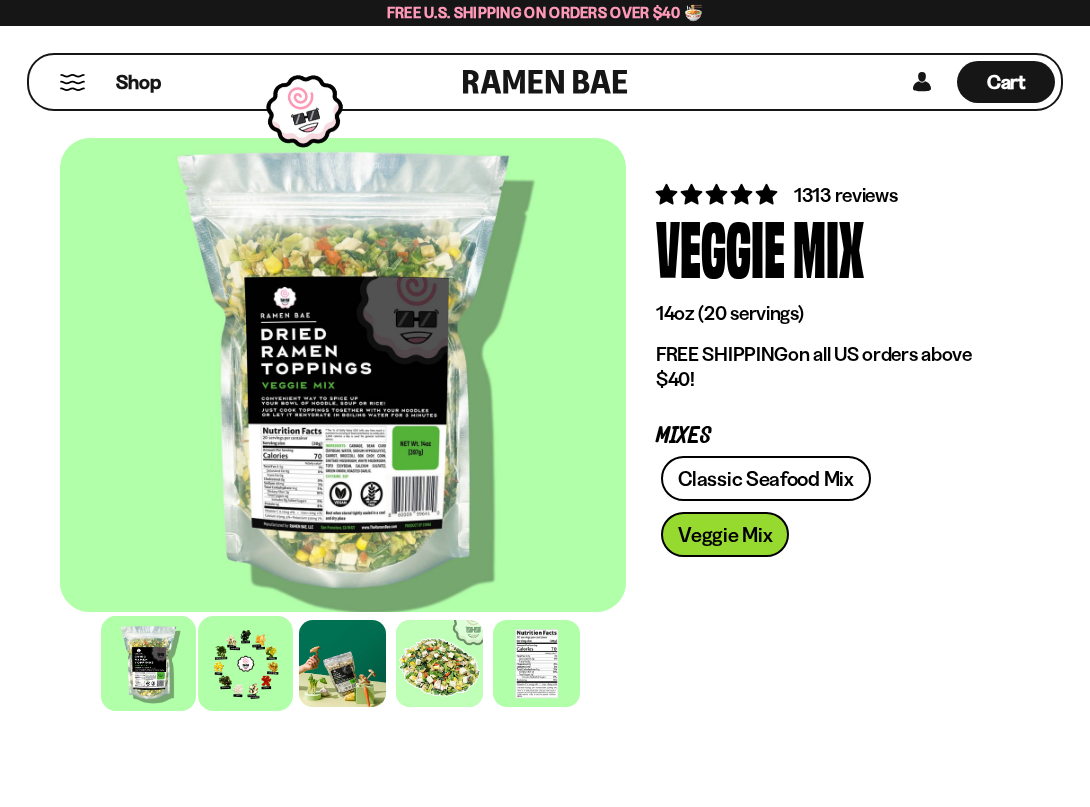 scroll, scrollTop: 0, scrollLeft: 0, axis: both 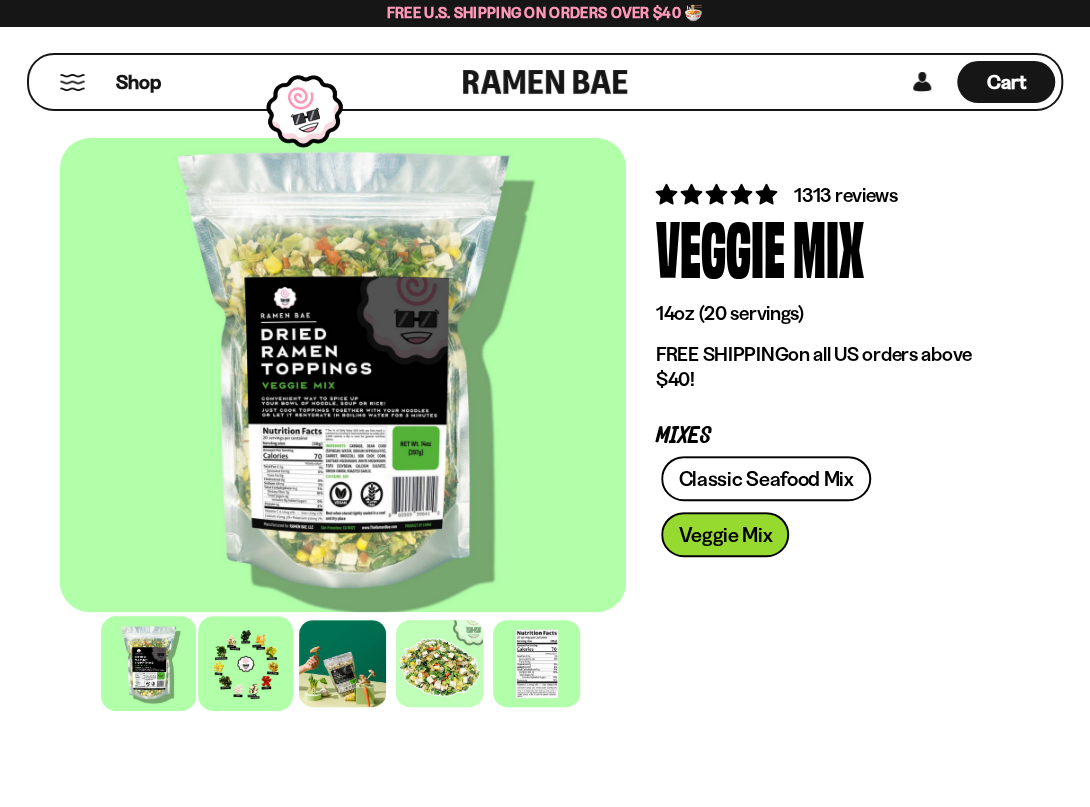 click at bounding box center [245, 663] 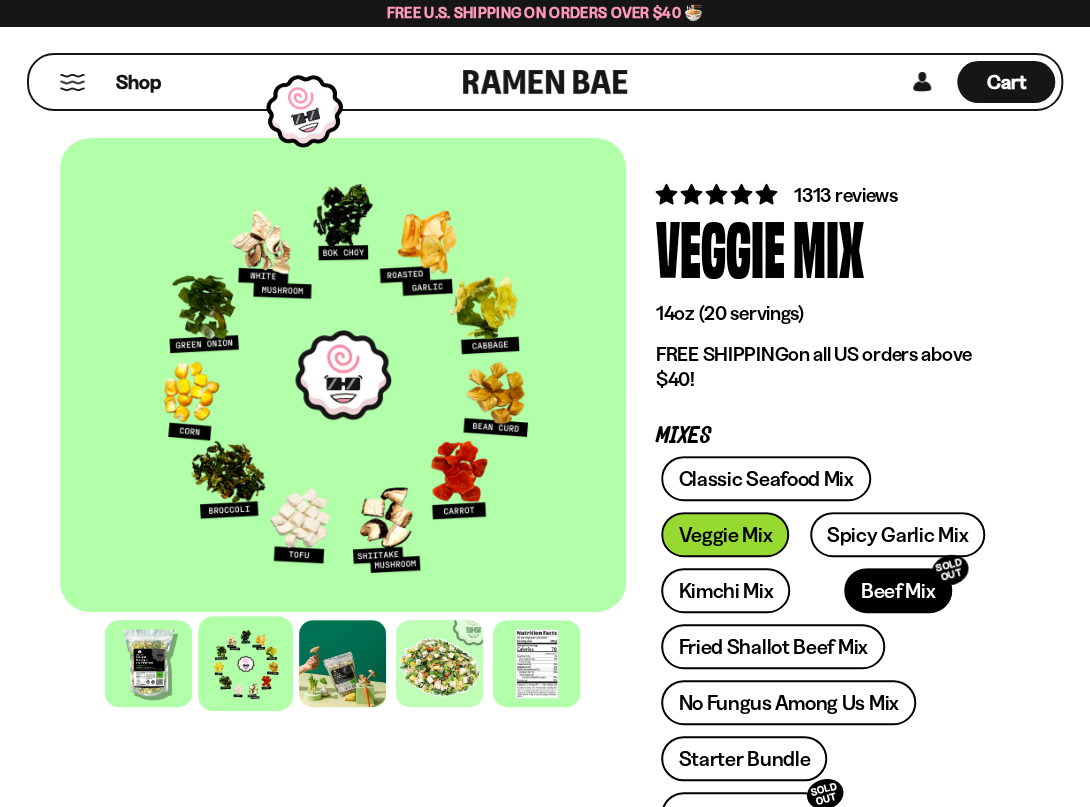 click on "Beef Mix
SOLD OUT" at bounding box center (898, 590) 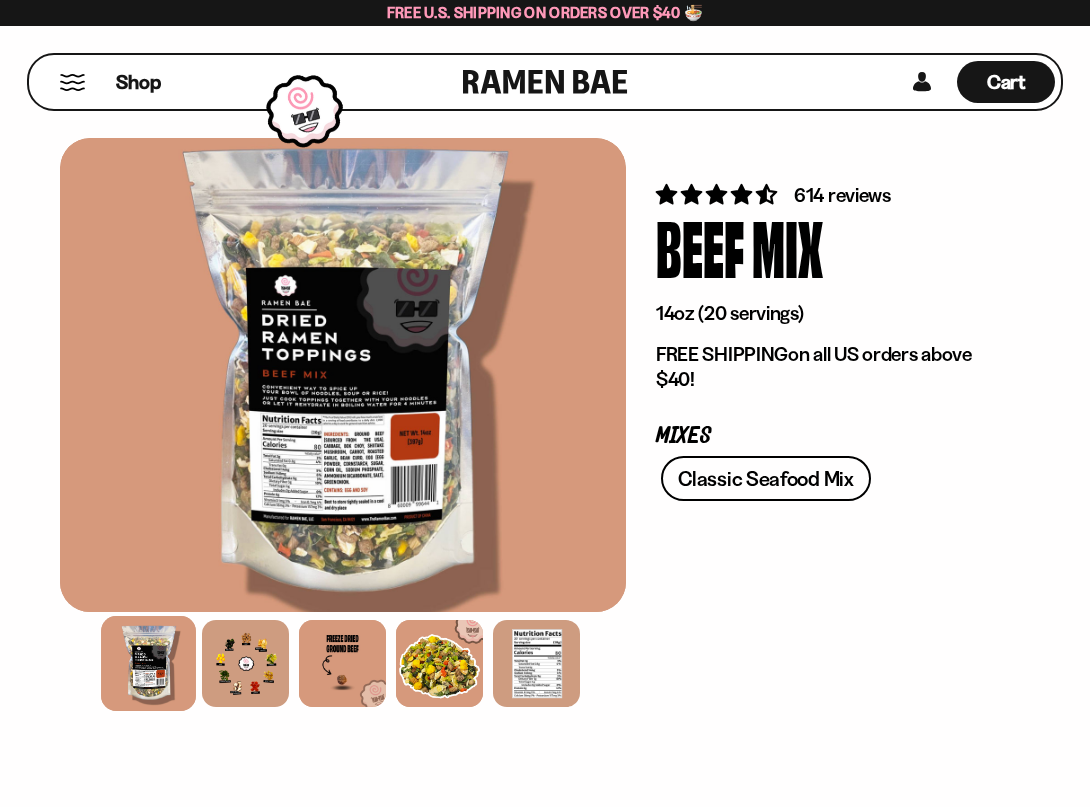 scroll, scrollTop: 0, scrollLeft: 0, axis: both 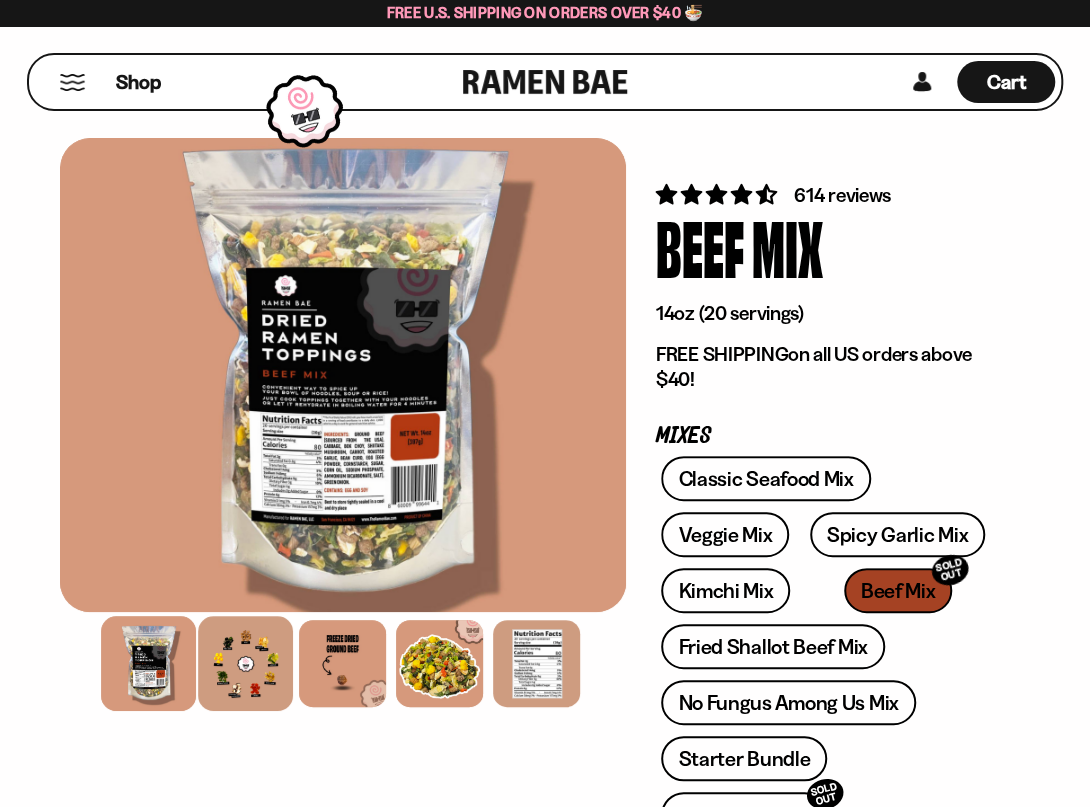 click at bounding box center (245, 663) 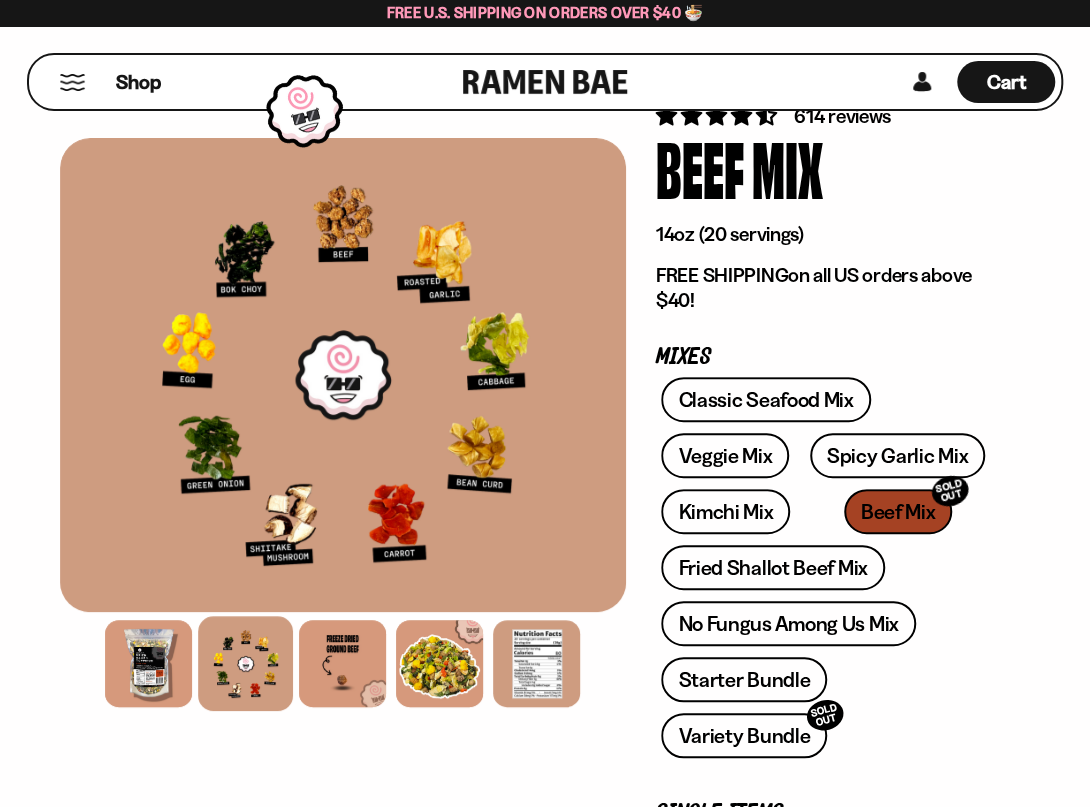 scroll, scrollTop: 100, scrollLeft: 0, axis: vertical 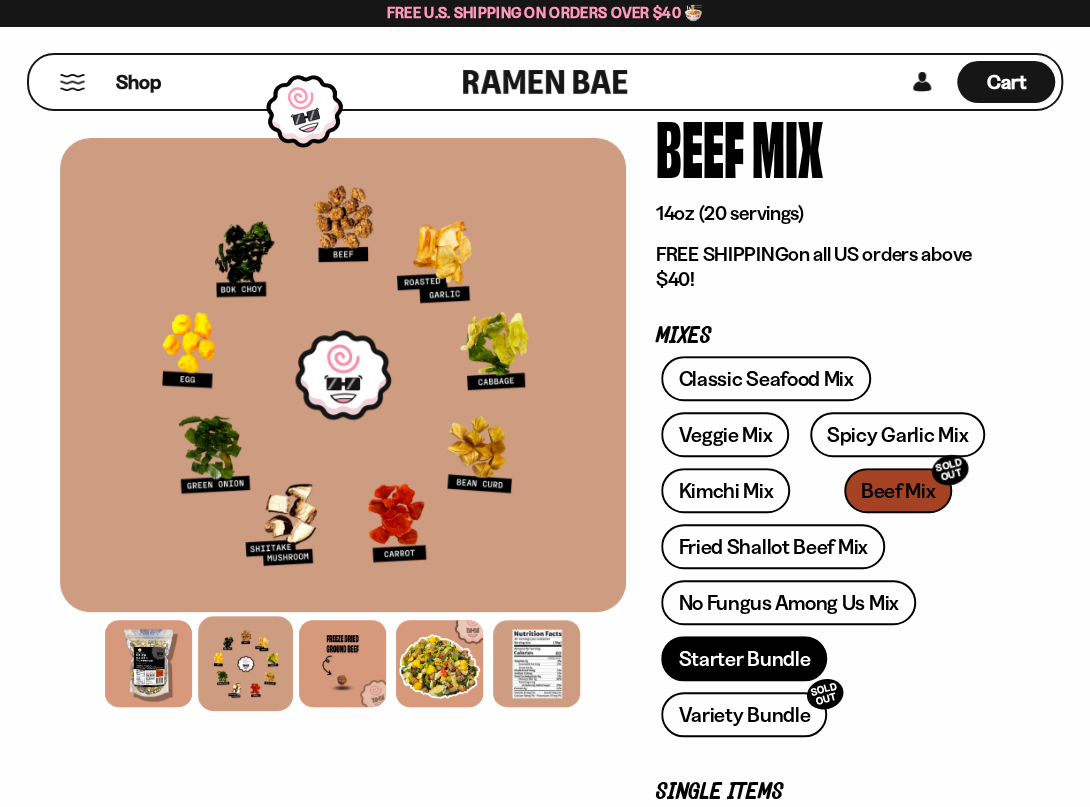 click on "Starter Bundle" at bounding box center [744, 658] 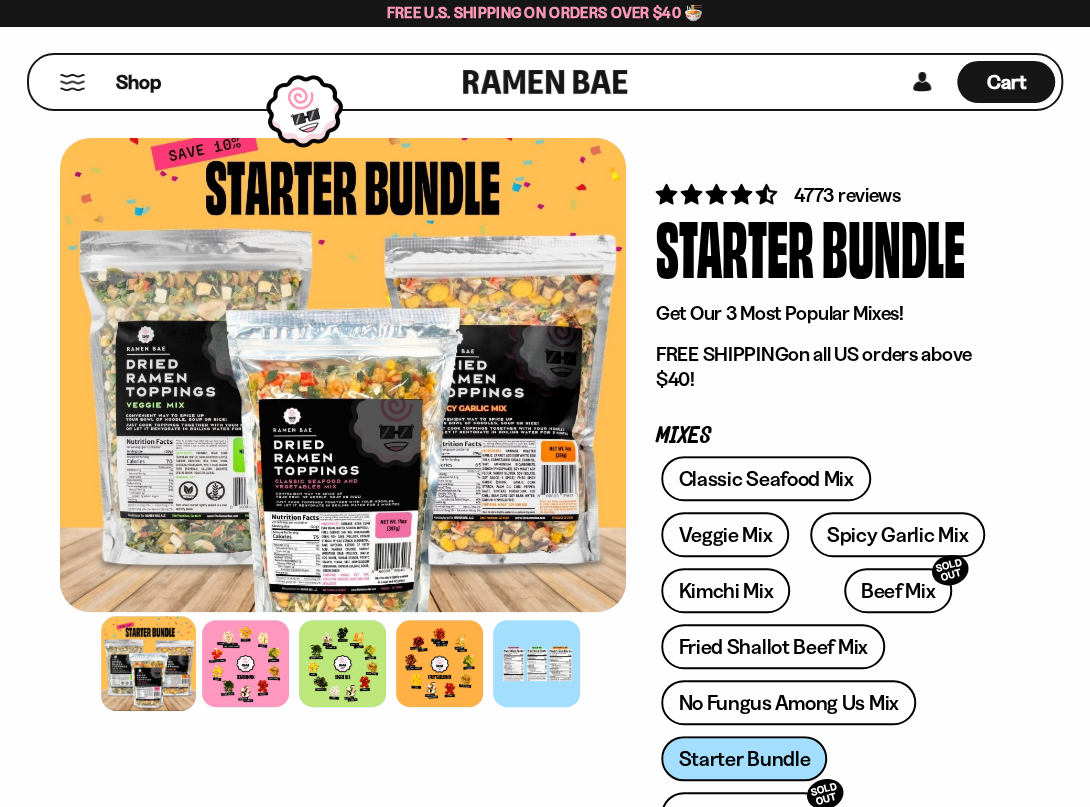 scroll, scrollTop: 100, scrollLeft: 0, axis: vertical 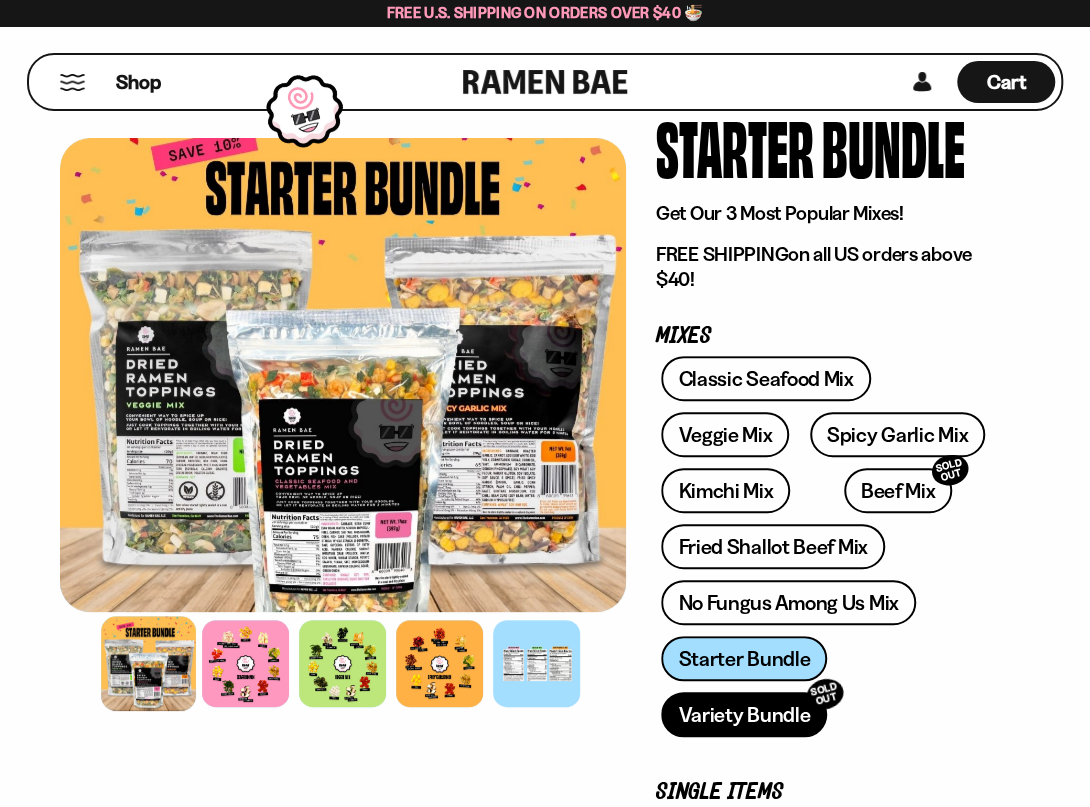 click on "Variety Bundle
SOLD OUT" at bounding box center [744, 714] 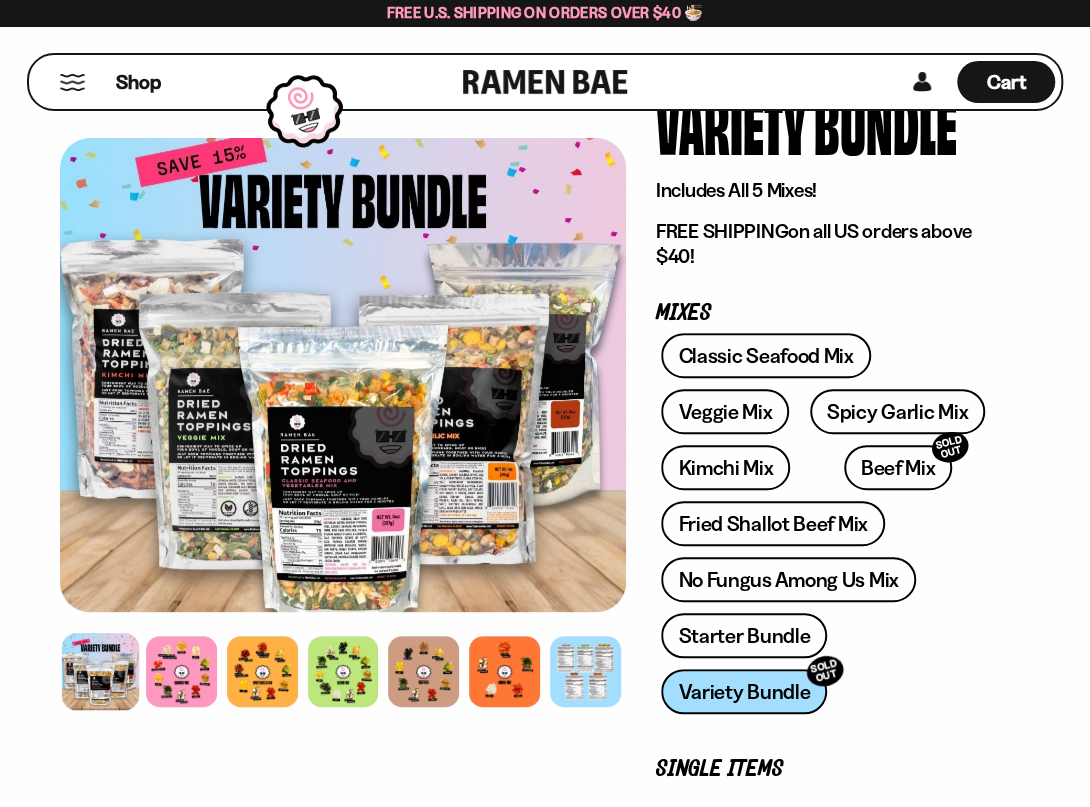 scroll, scrollTop: 100, scrollLeft: 0, axis: vertical 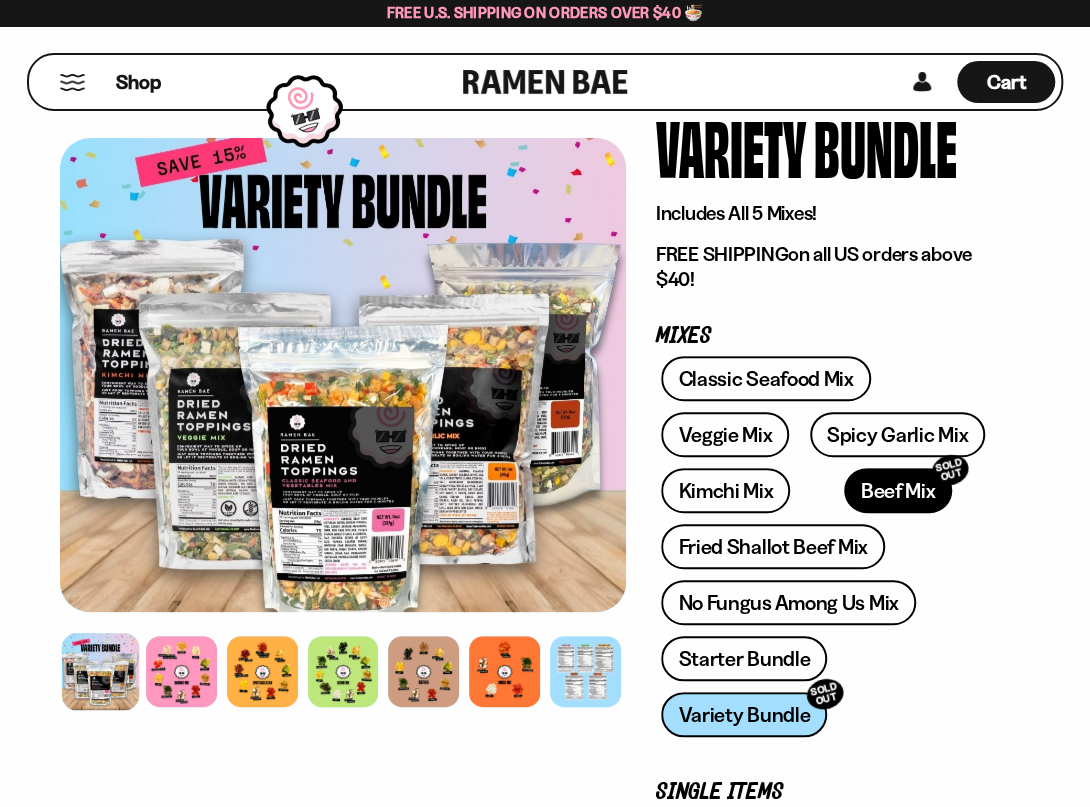 click on "Beef Mix
SOLD OUT" at bounding box center (898, 490) 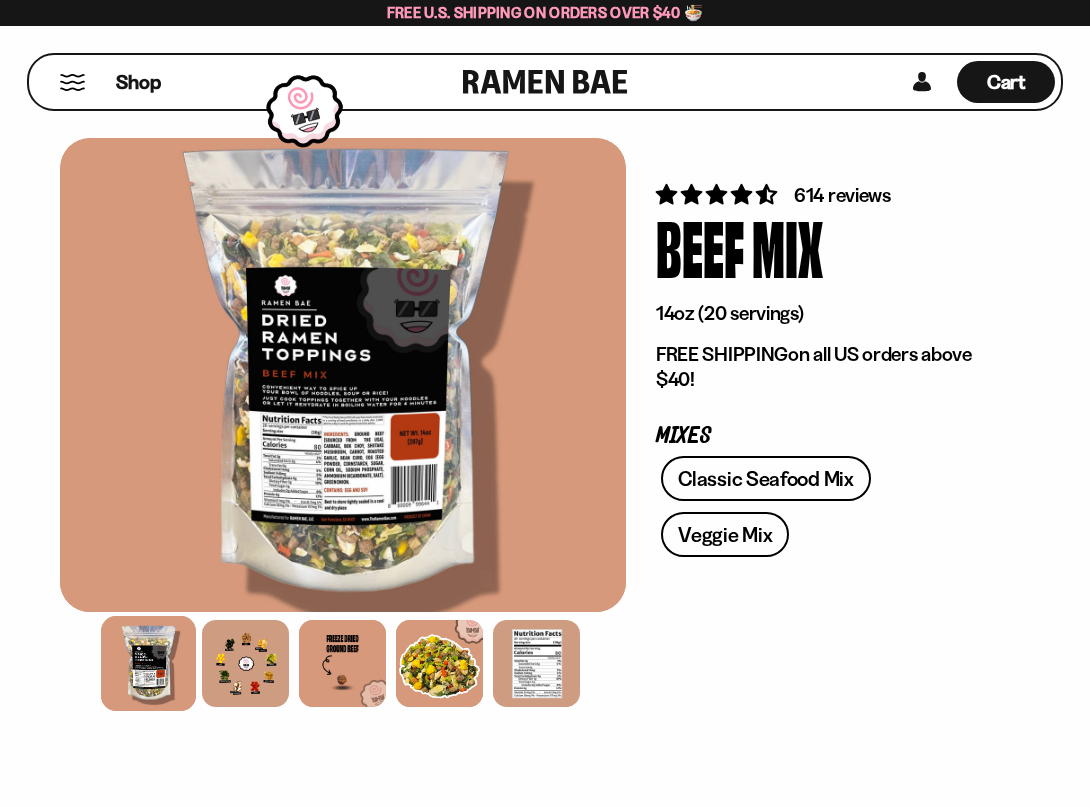 scroll, scrollTop: 0, scrollLeft: 0, axis: both 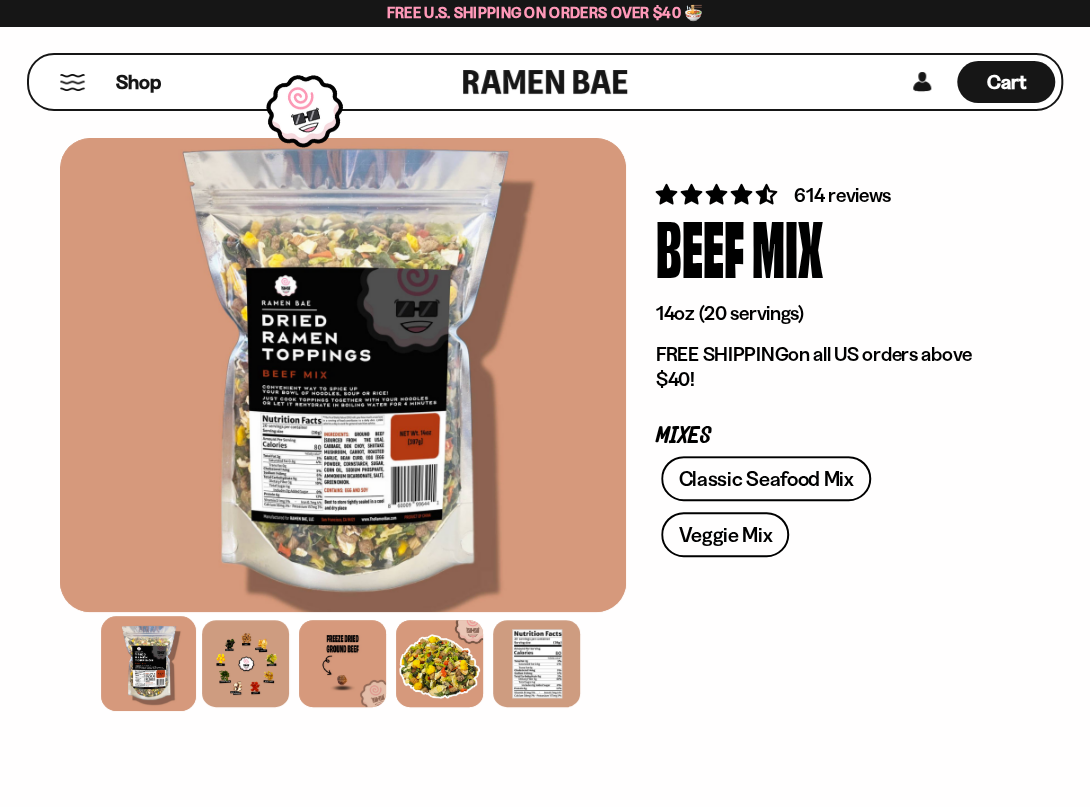 click at bounding box center (245, 663) 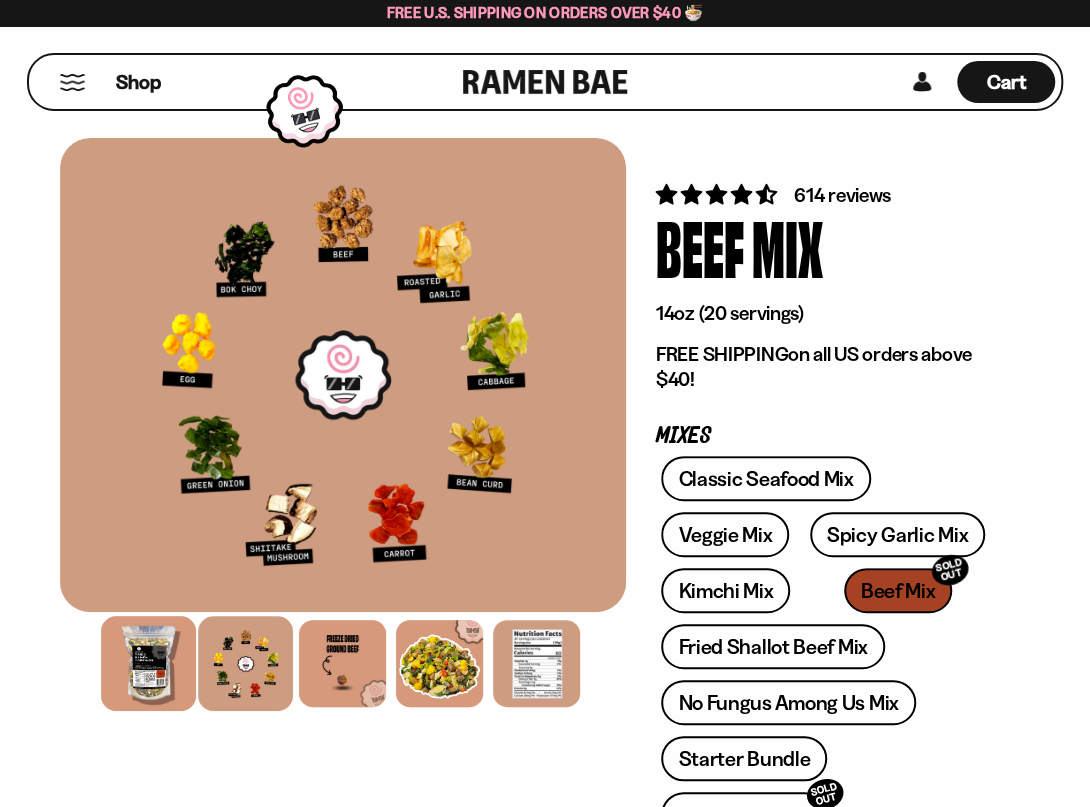 click at bounding box center [148, 663] 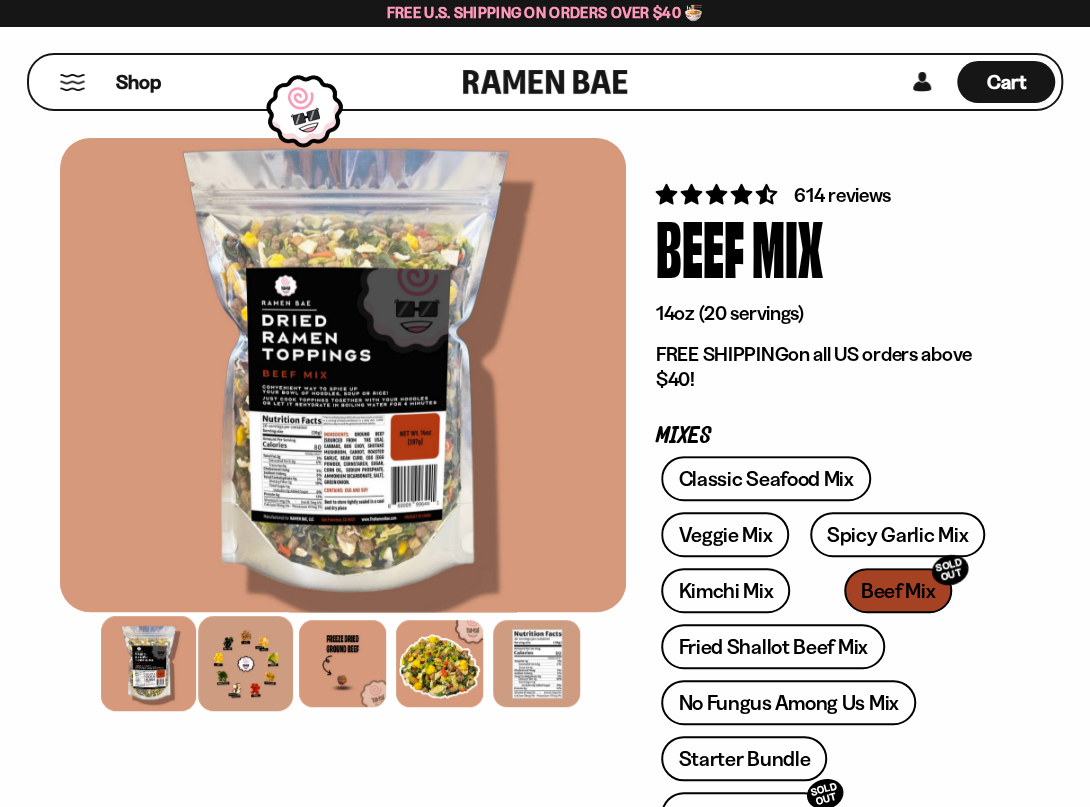click at bounding box center (245, 663) 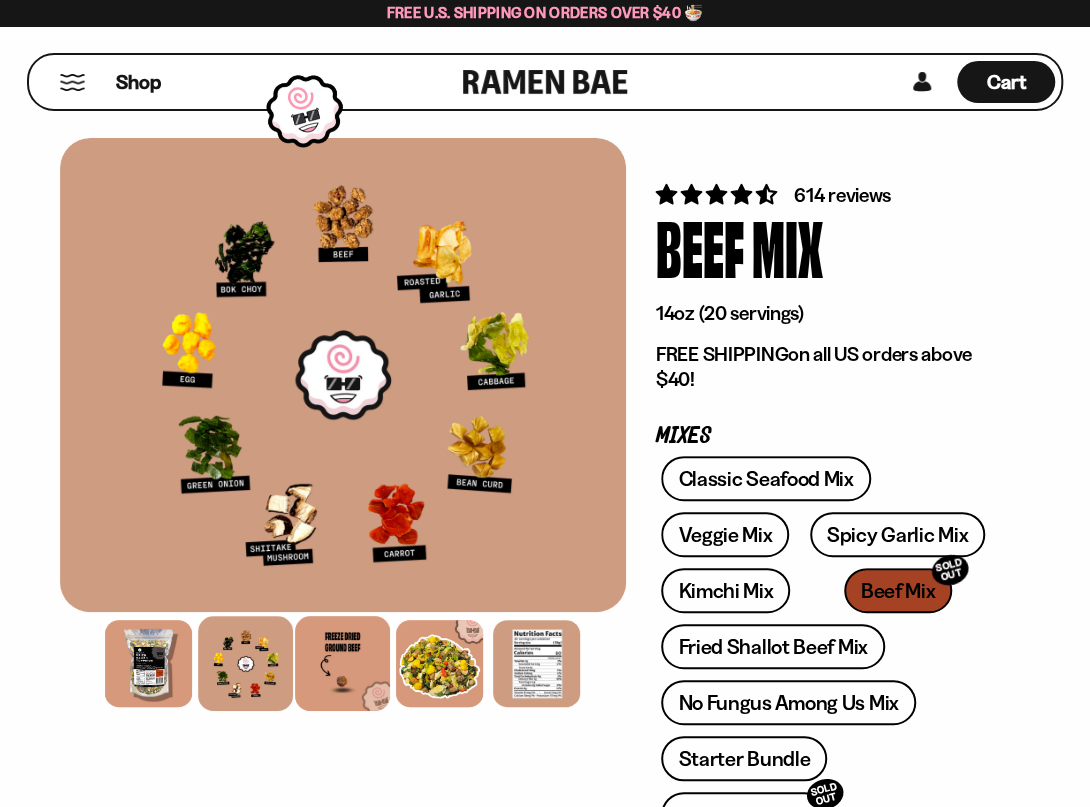 click at bounding box center (342, 663) 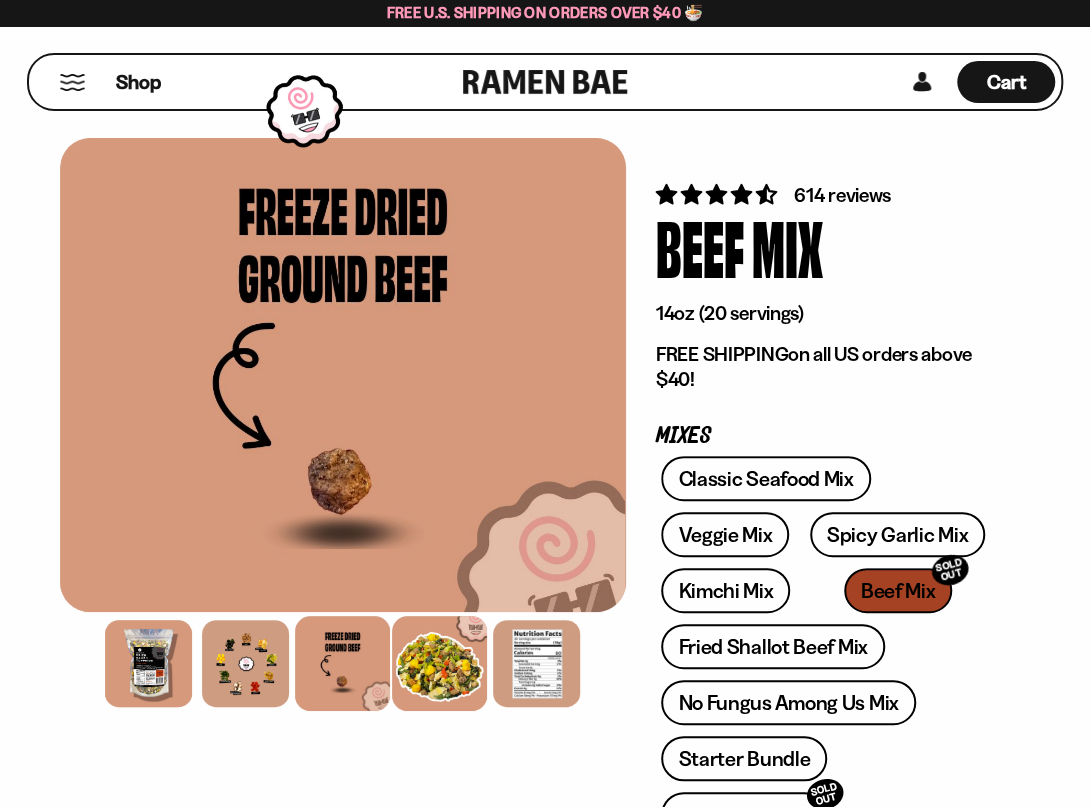 click at bounding box center (439, 663) 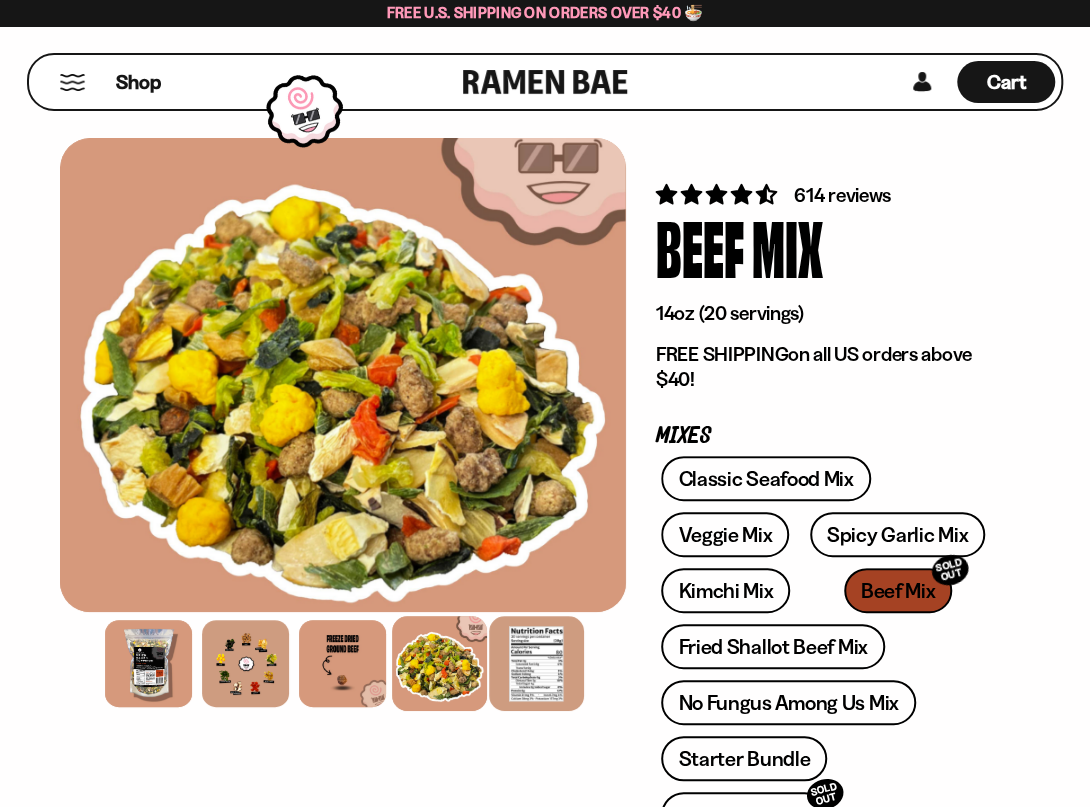 click at bounding box center (536, 663) 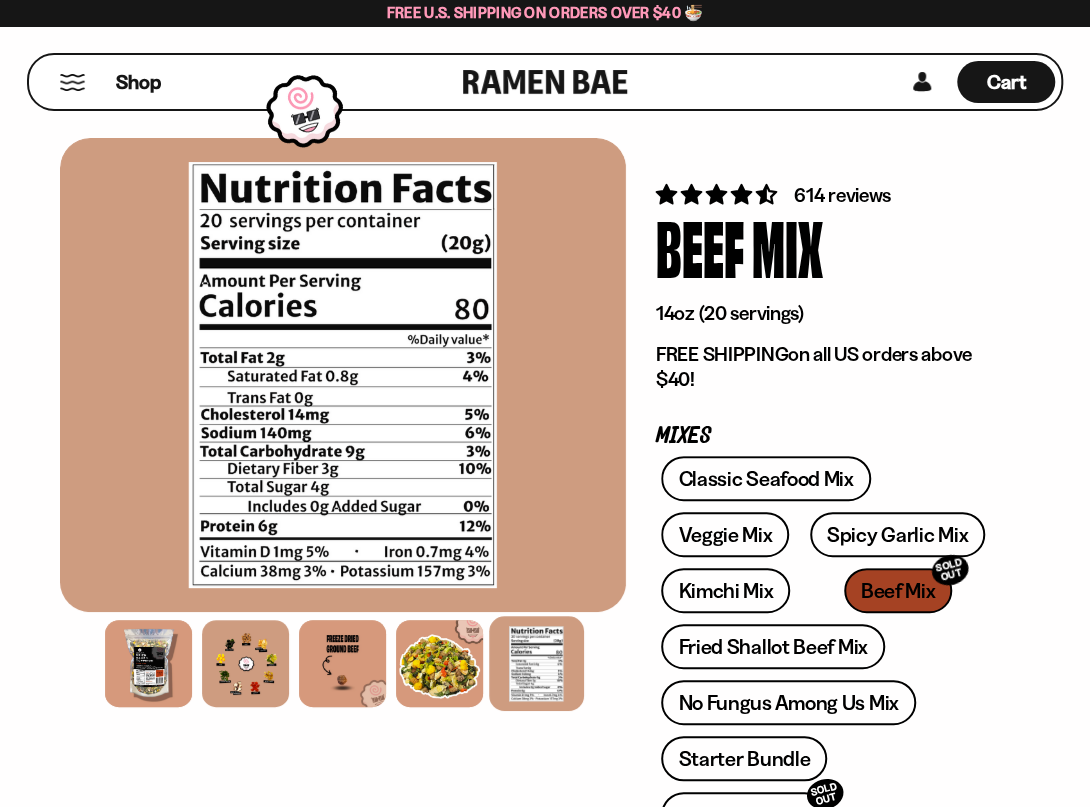 click at bounding box center (536, 663) 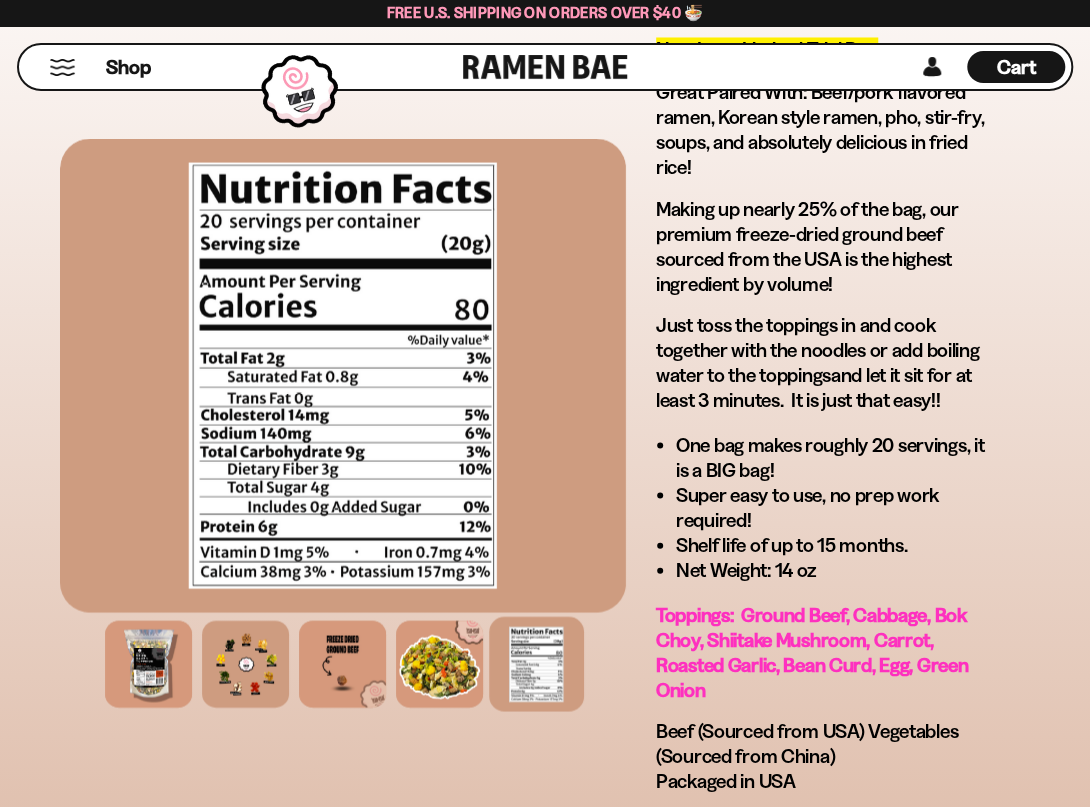 scroll, scrollTop: 1200, scrollLeft: 0, axis: vertical 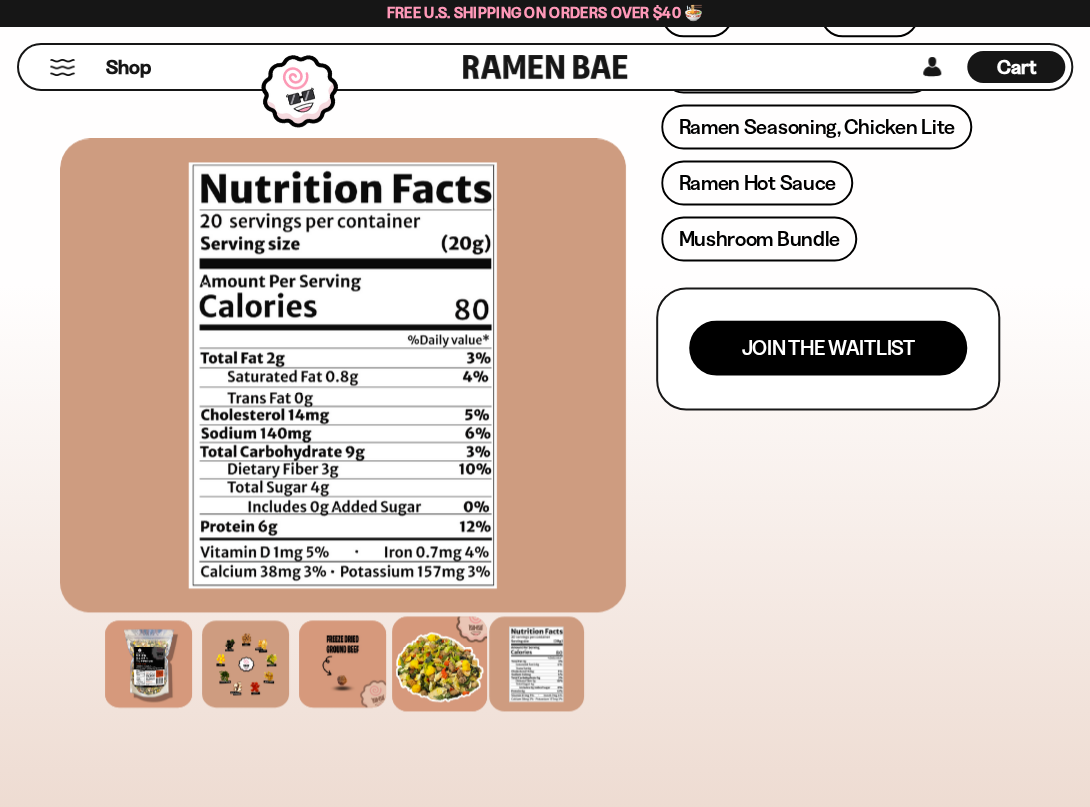 click at bounding box center [439, 663] 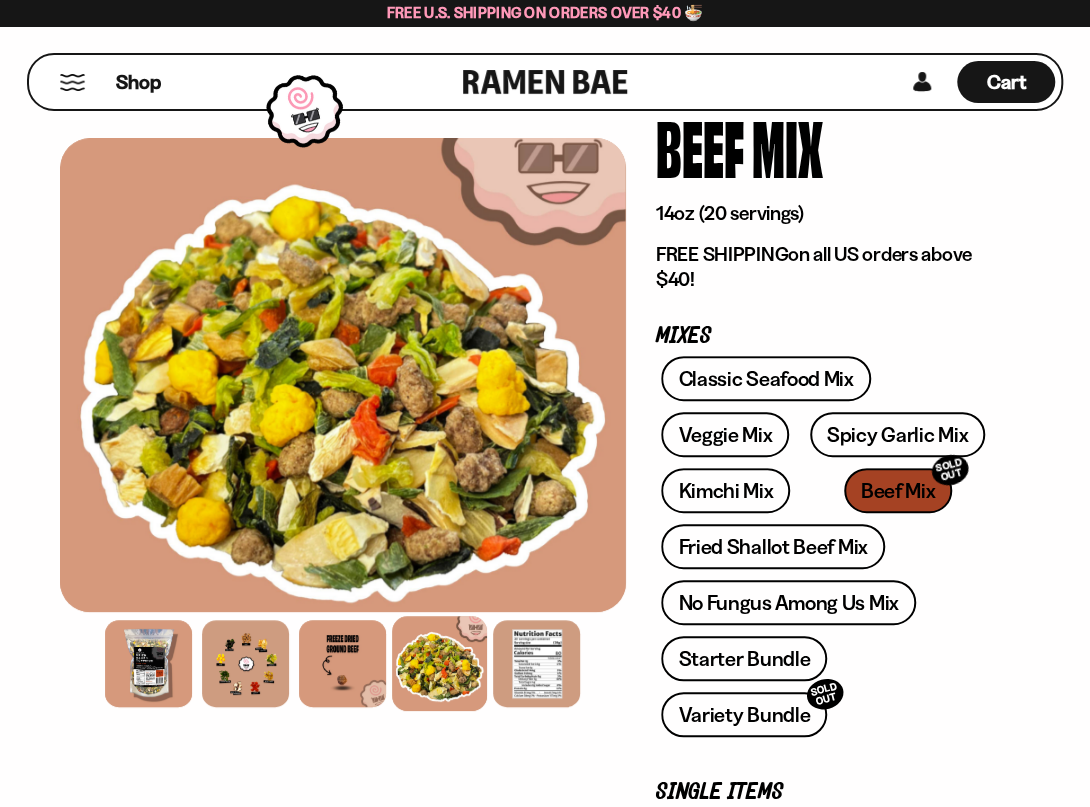 scroll, scrollTop: 0, scrollLeft: 0, axis: both 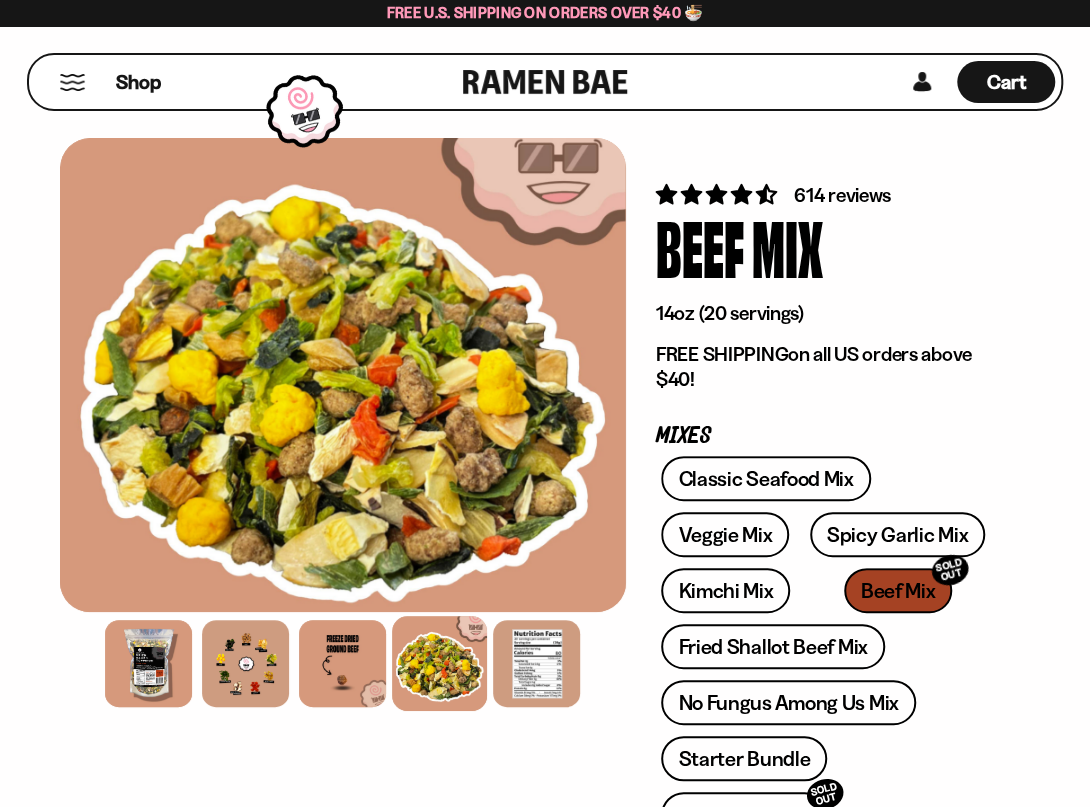 click at bounding box center [72, 82] 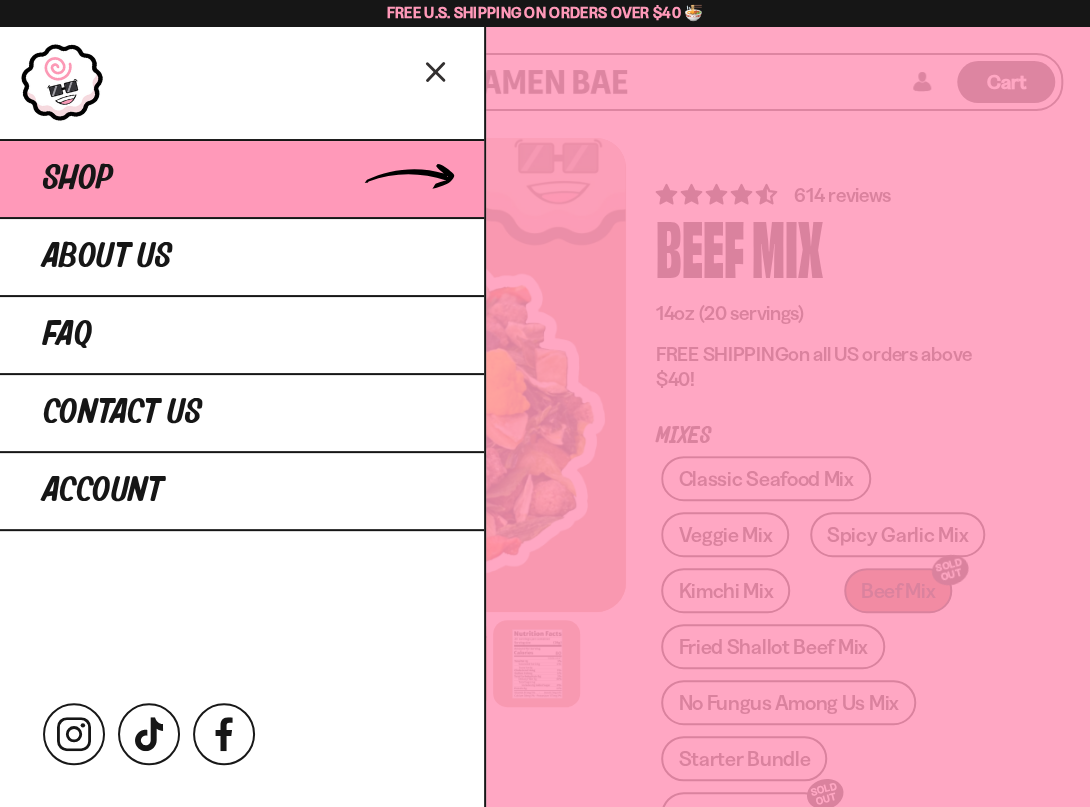 click on "Shop" at bounding box center [78, 179] 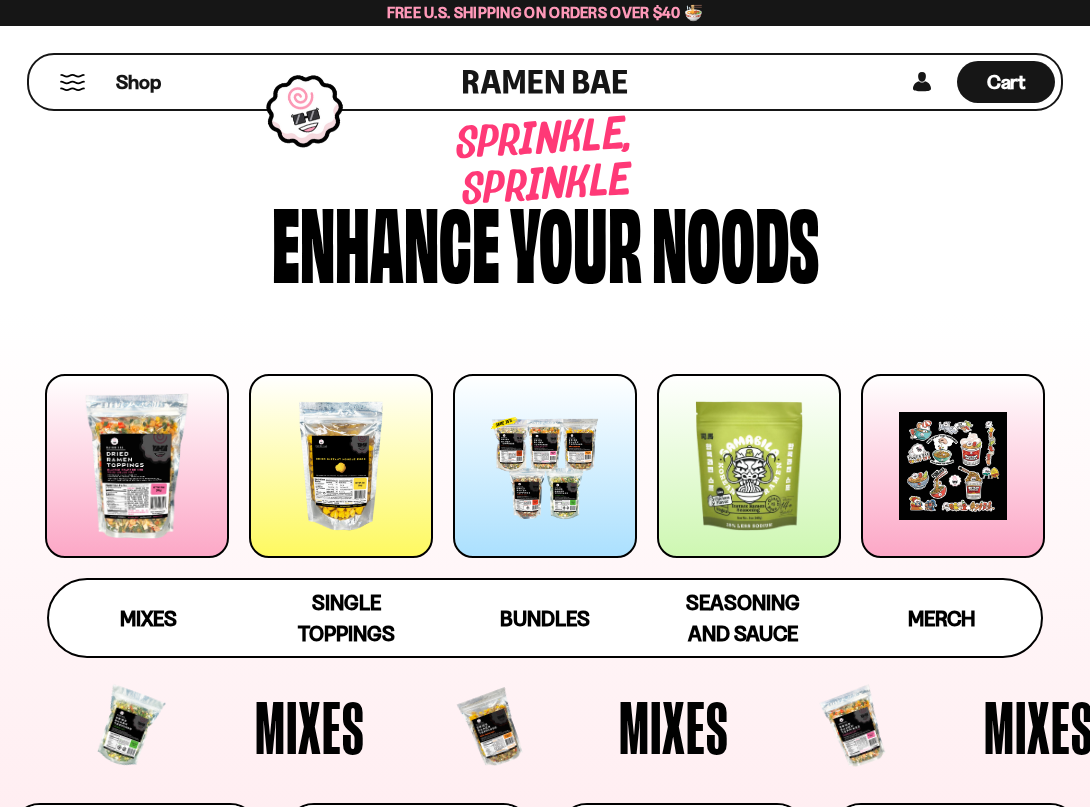scroll, scrollTop: 0, scrollLeft: 0, axis: both 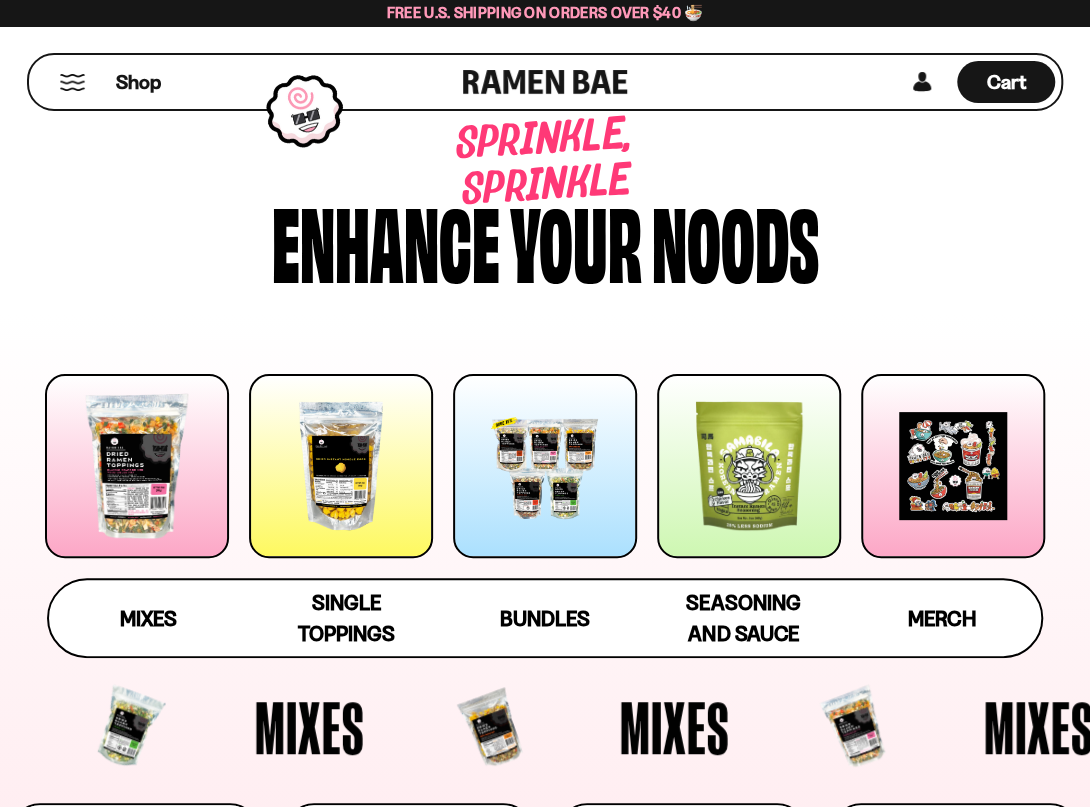 click at bounding box center [341, 466] 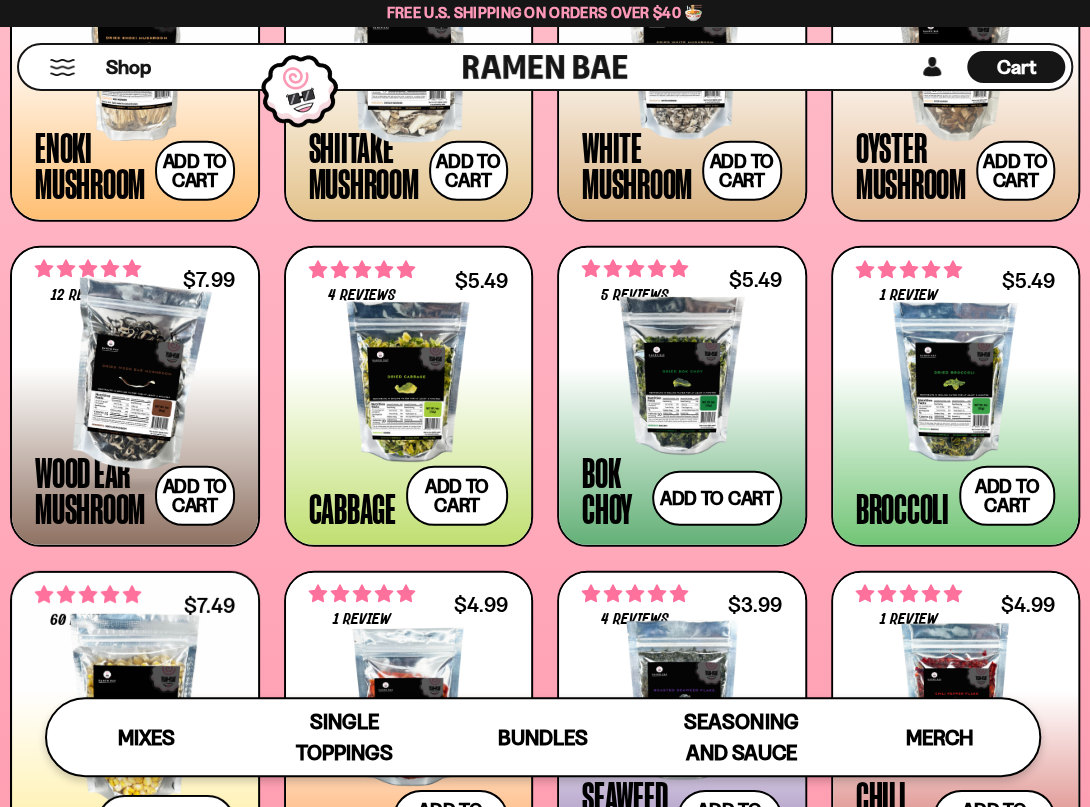 scroll, scrollTop: 2172, scrollLeft: 0, axis: vertical 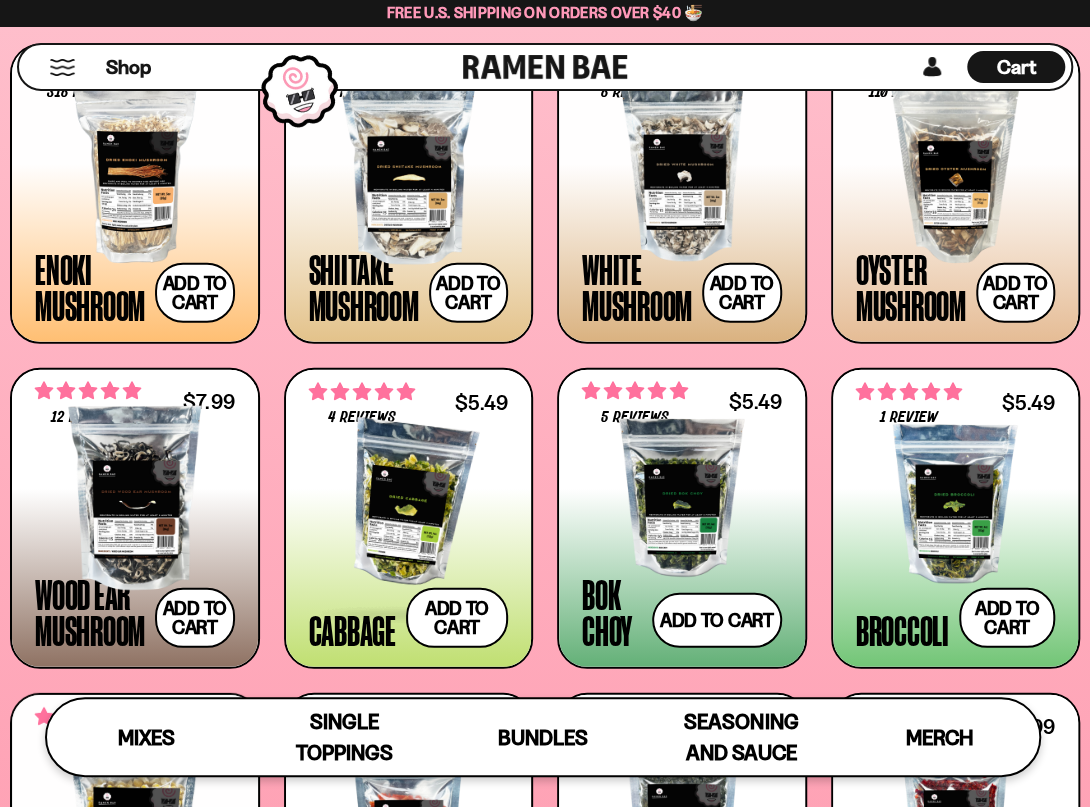 click at bounding box center (364, 391) 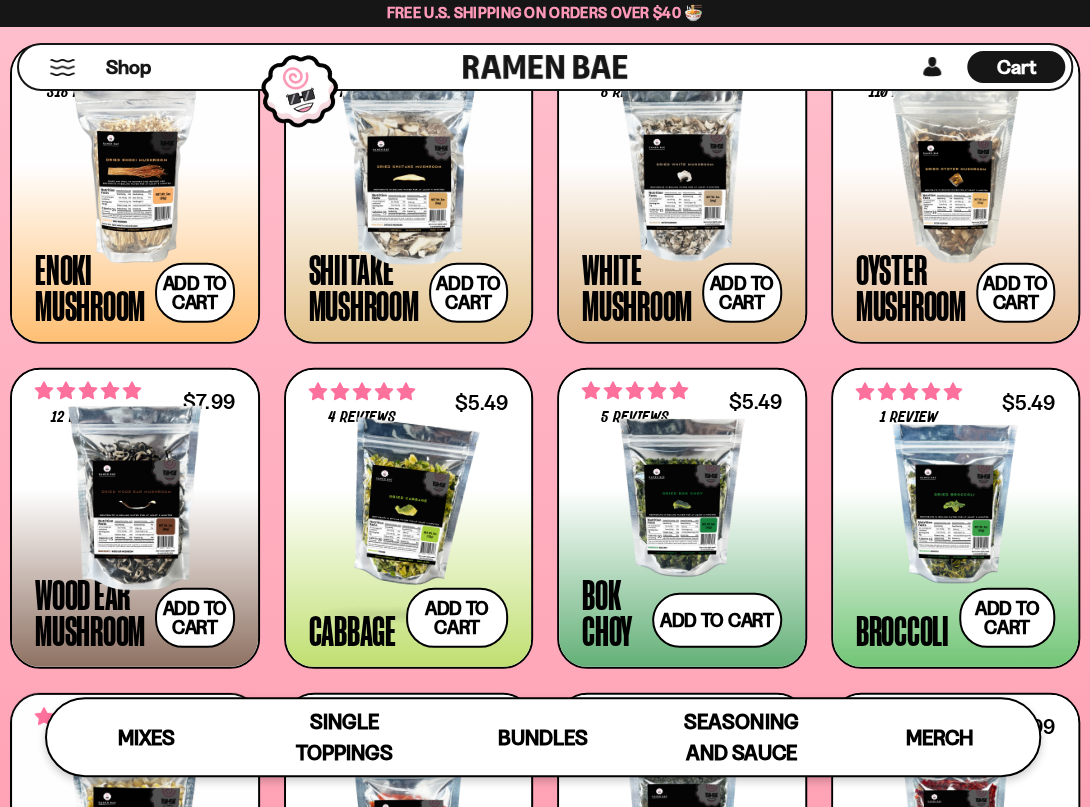 click at bounding box center (409, 504) 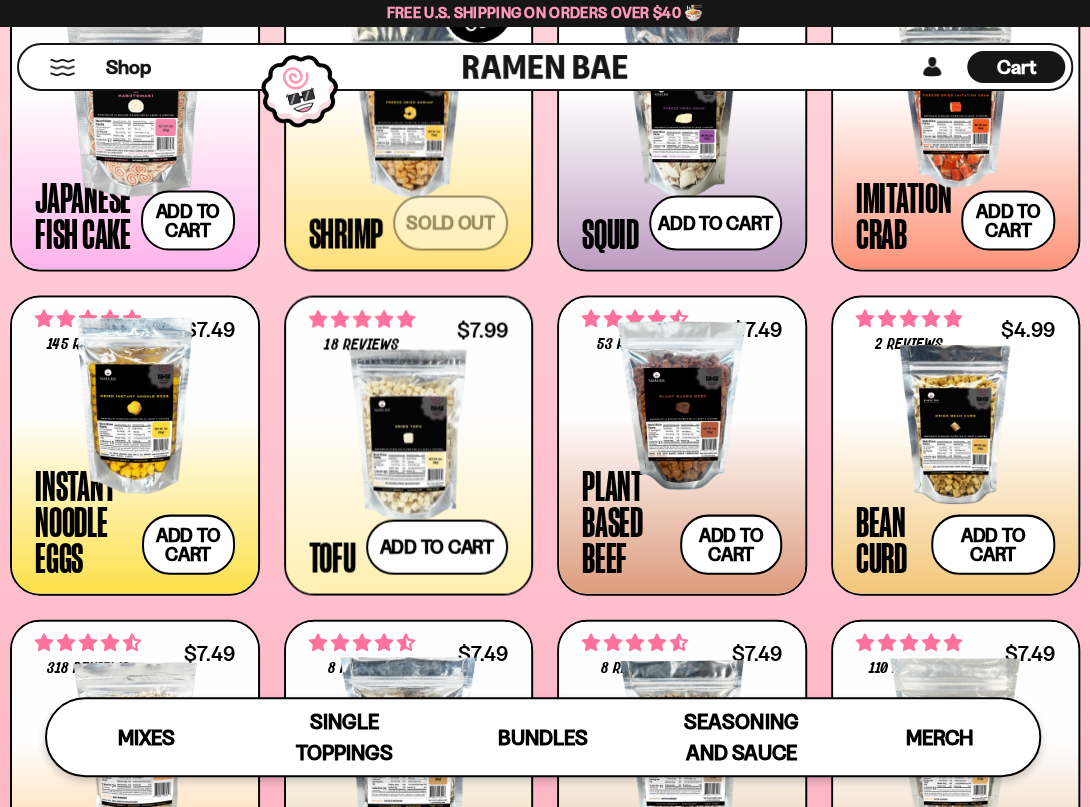 scroll, scrollTop: 1572, scrollLeft: 0, axis: vertical 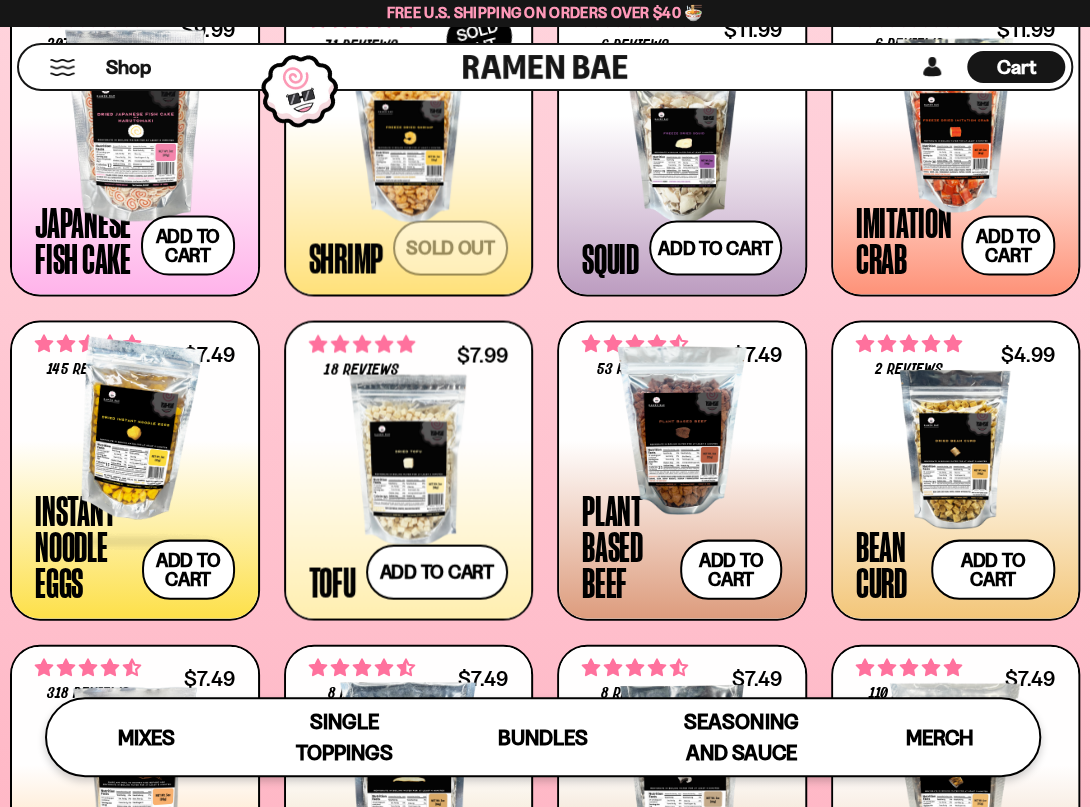 click at bounding box center [135, 430] 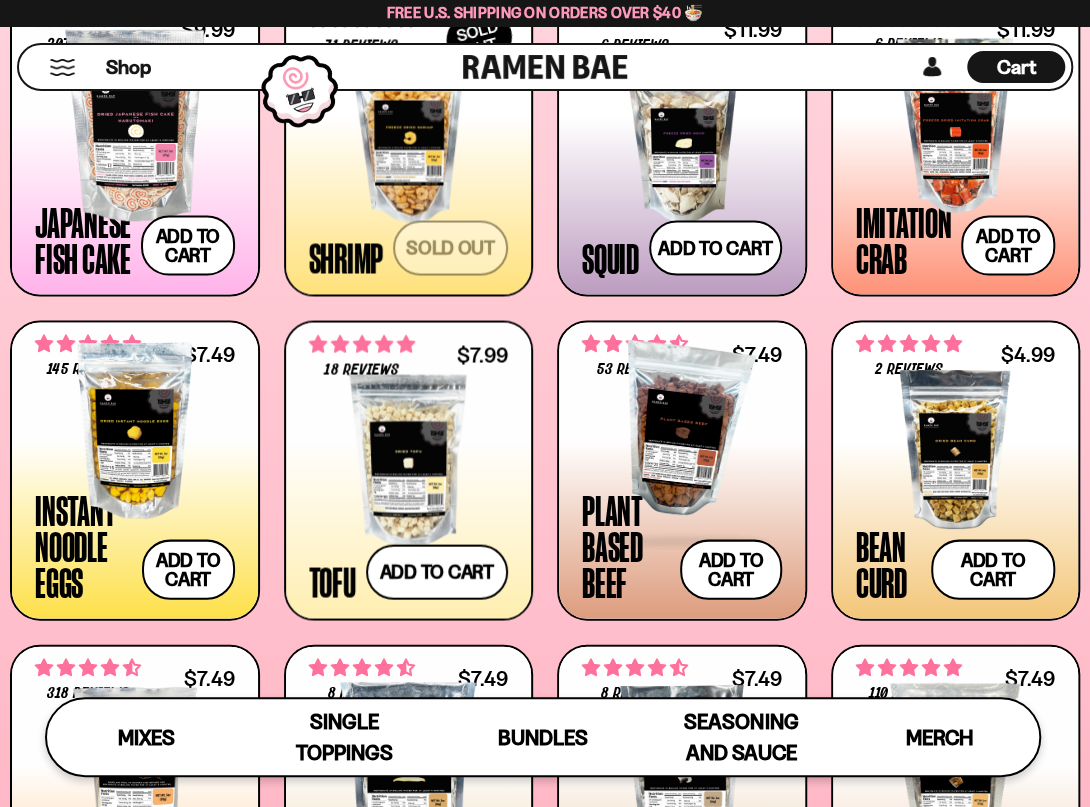 click at bounding box center [682, 541] 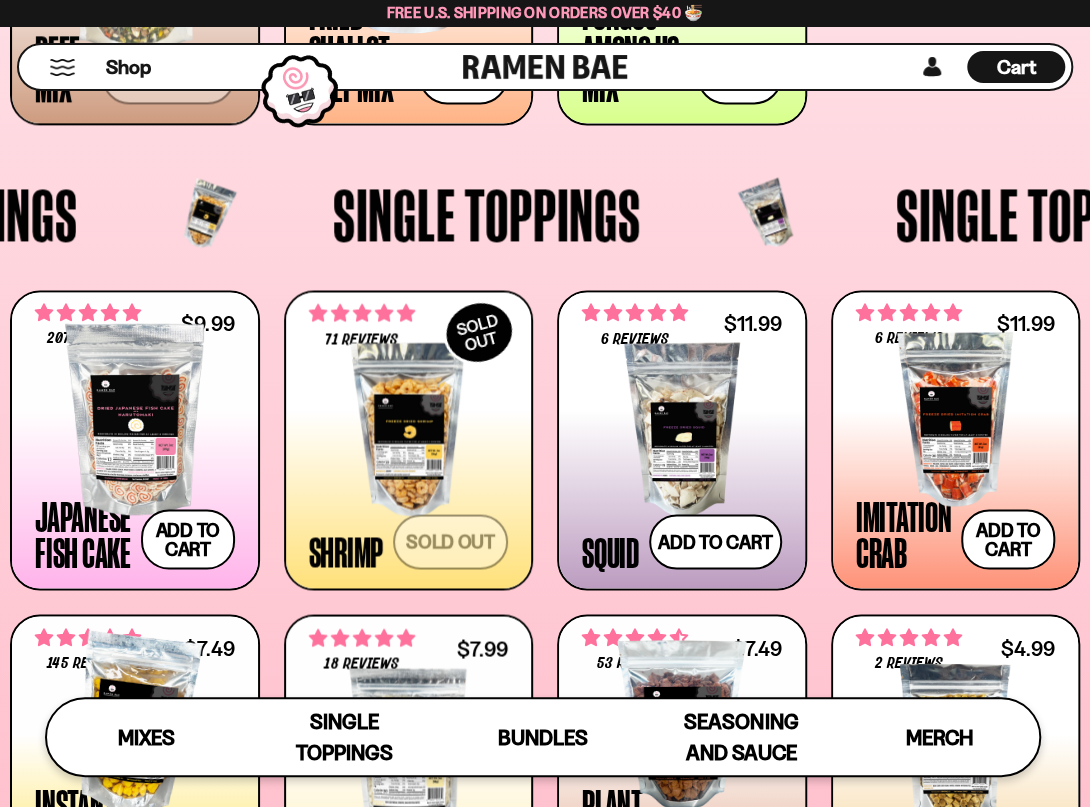scroll, scrollTop: 1272, scrollLeft: 0, axis: vertical 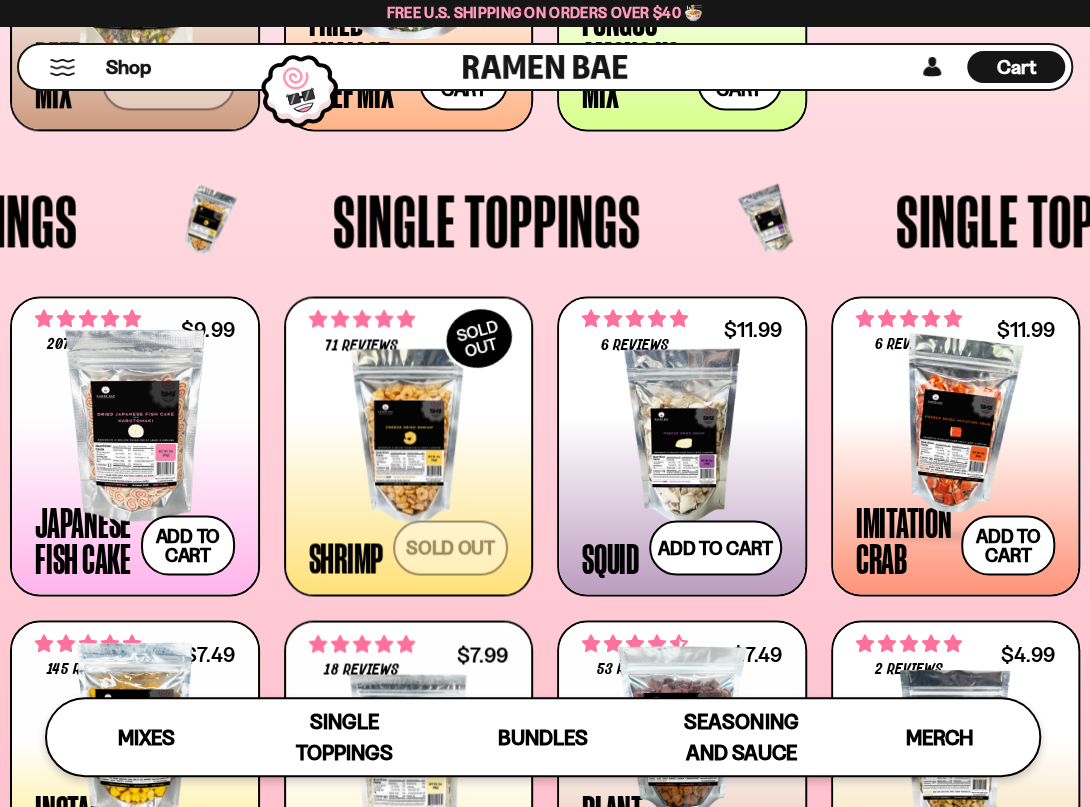 click at bounding box center [956, 425] 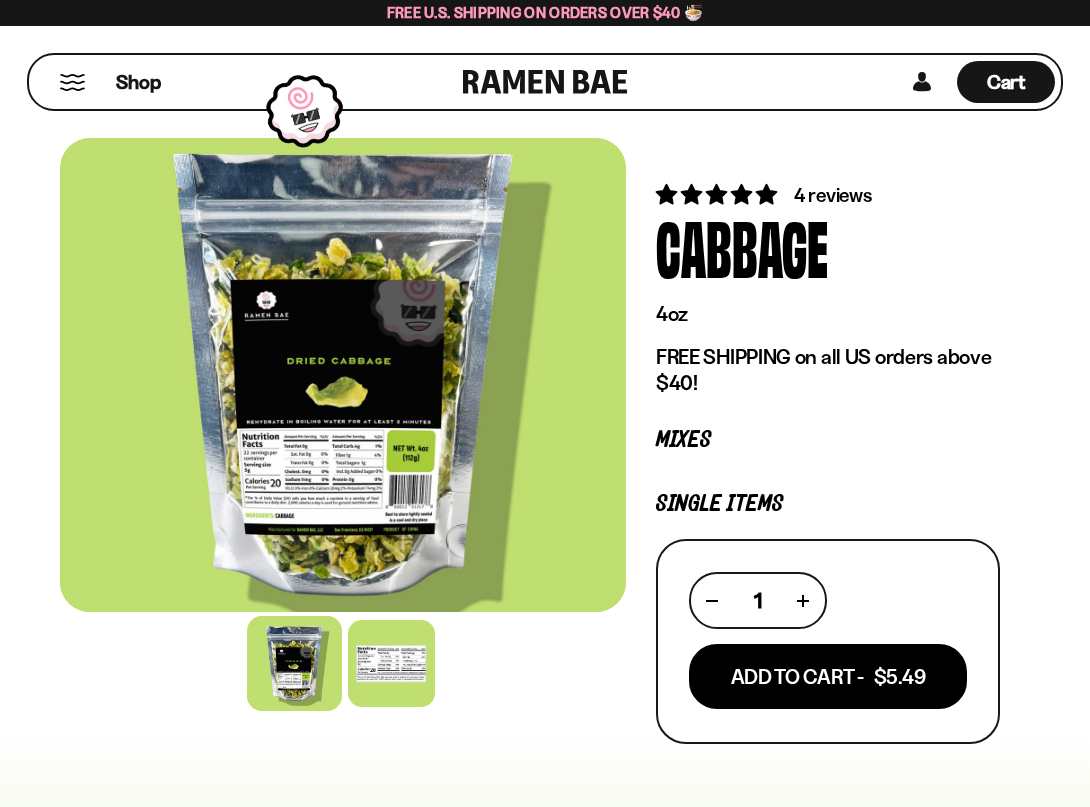 scroll, scrollTop: 0, scrollLeft: 0, axis: both 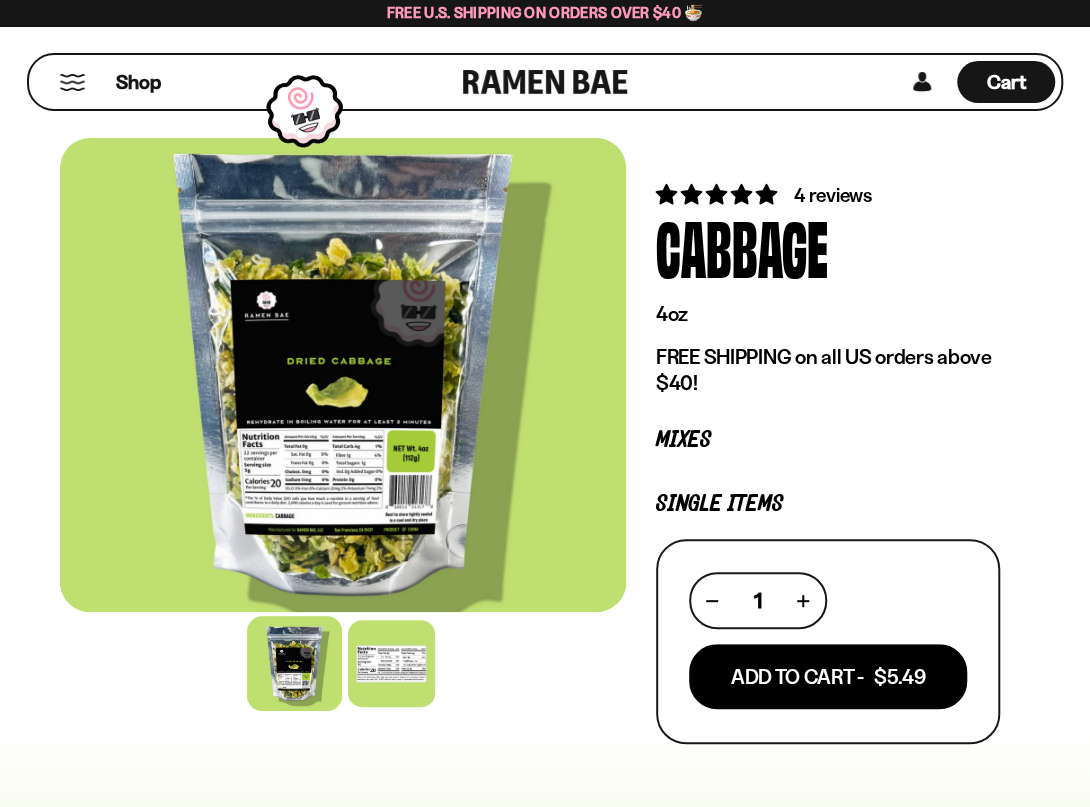 click on "4 reviews" at bounding box center [832, 195] 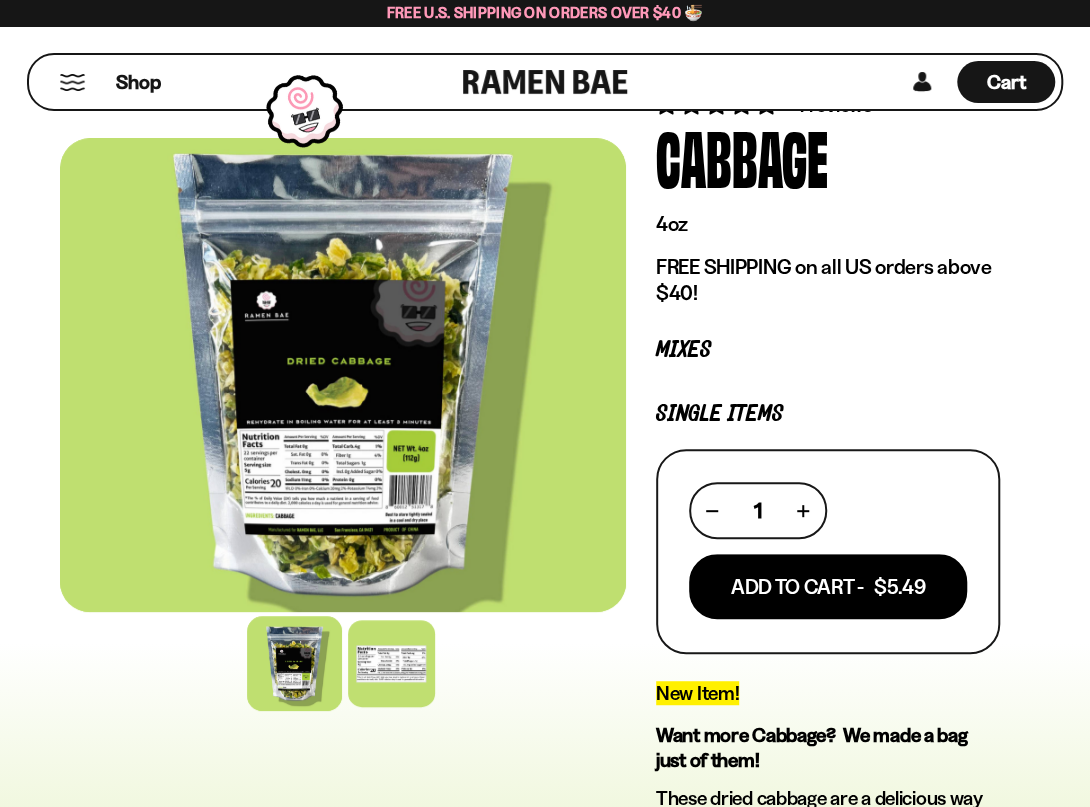 scroll, scrollTop: 0, scrollLeft: 0, axis: both 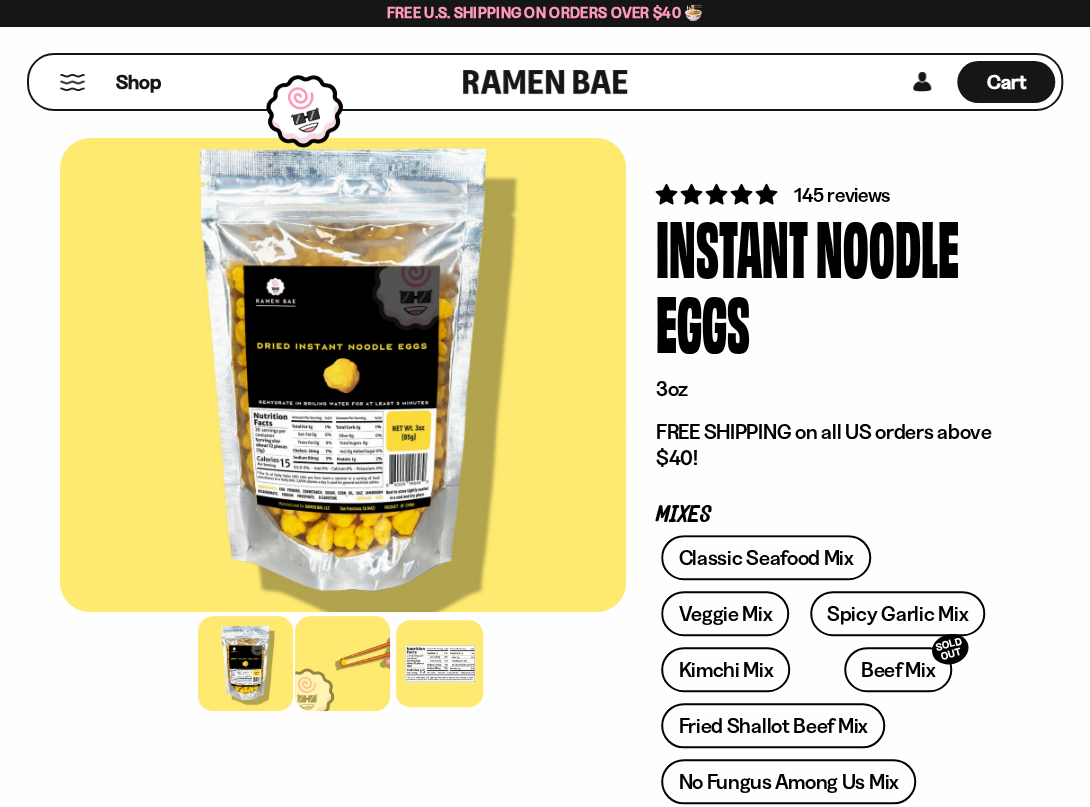 click at bounding box center [342, 663] 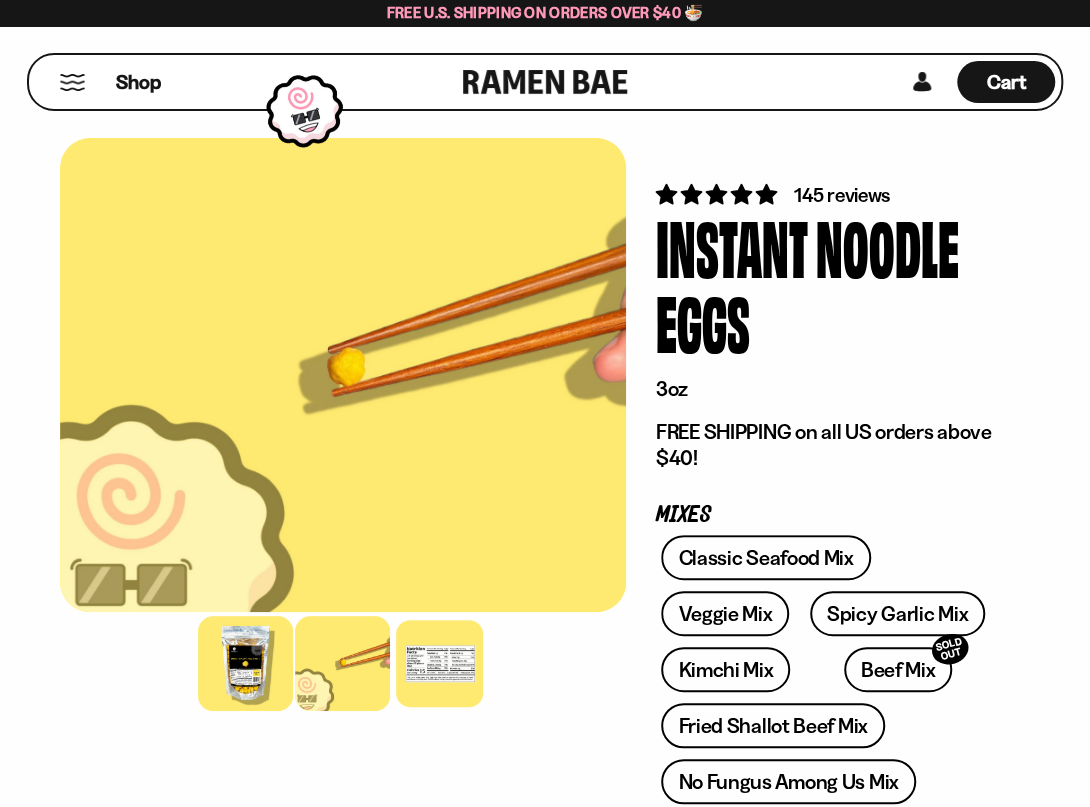 click at bounding box center [245, 663] 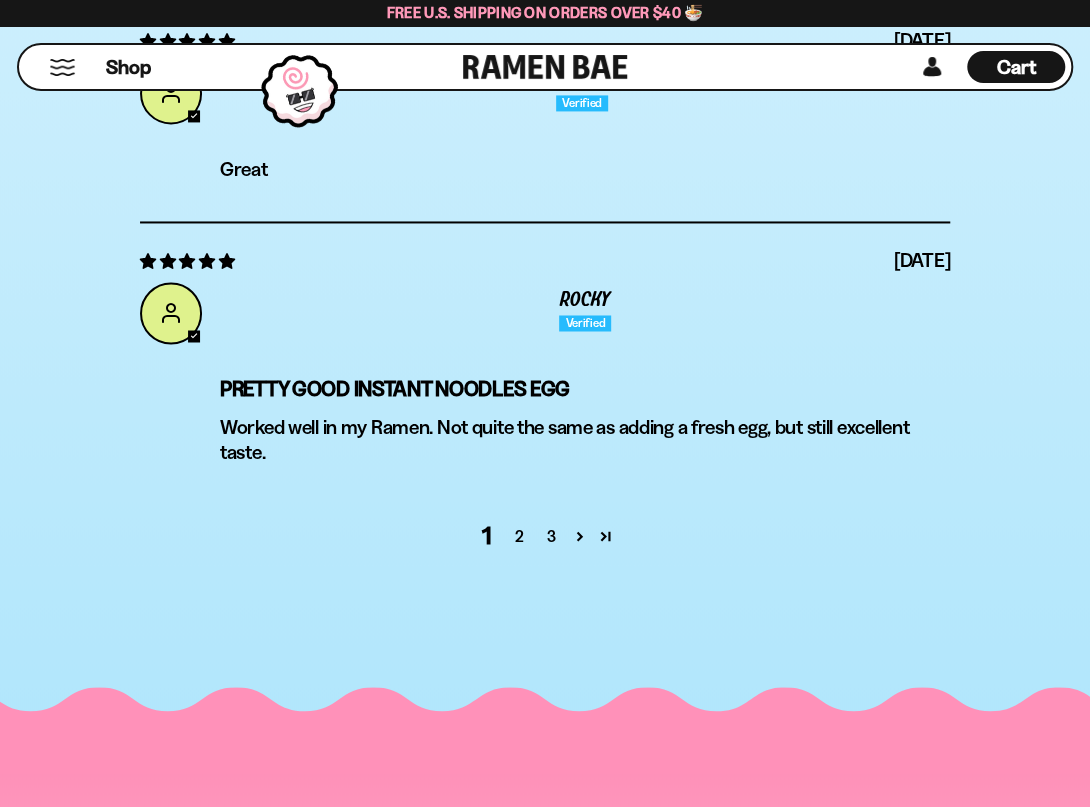 scroll, scrollTop: 8200, scrollLeft: 0, axis: vertical 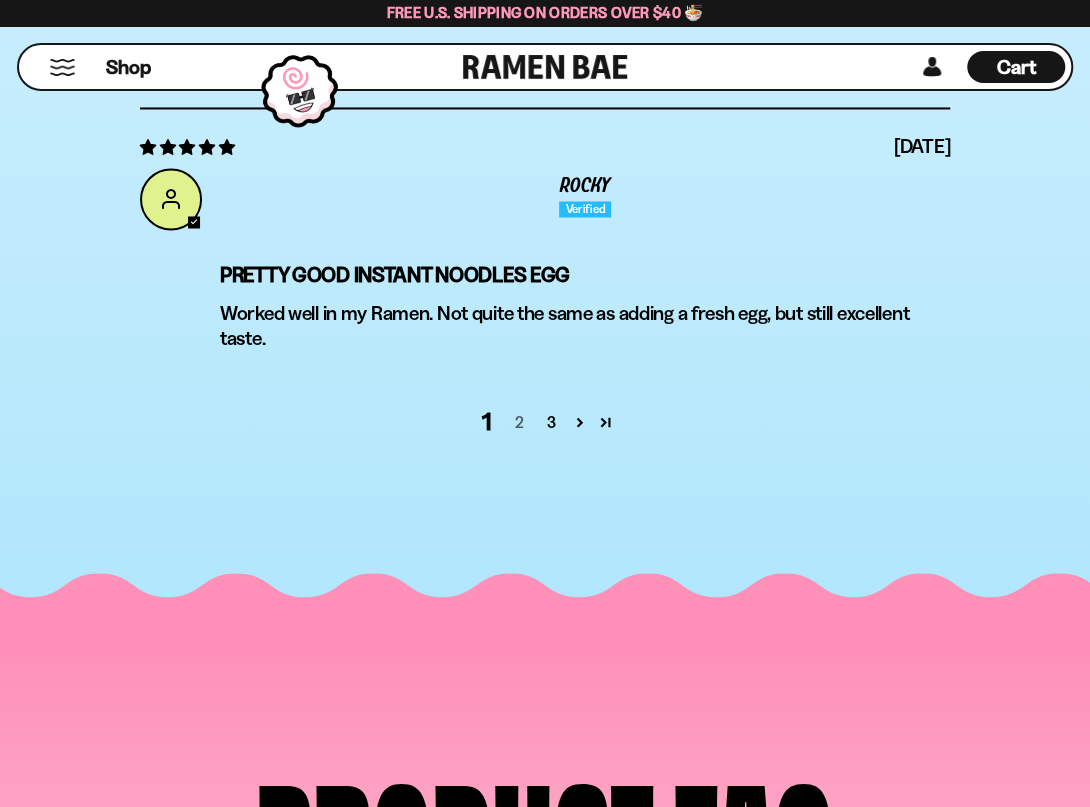 click on "2" at bounding box center (519, 421) 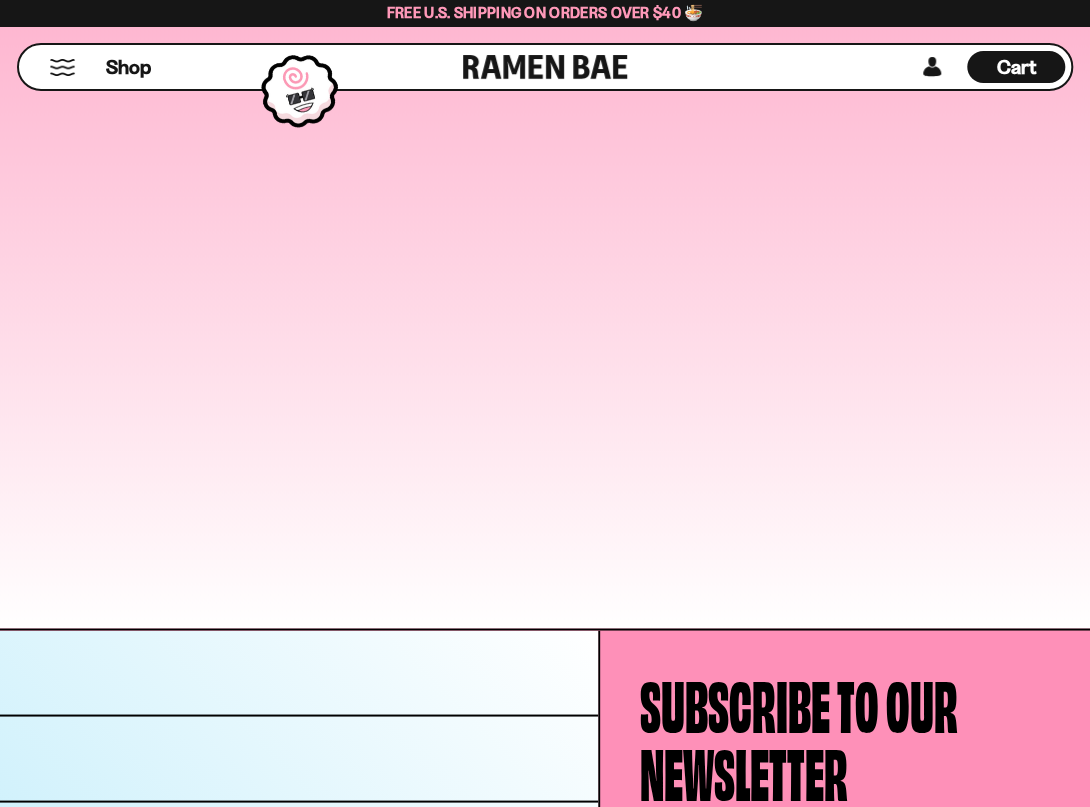 scroll, scrollTop: 8100, scrollLeft: 0, axis: vertical 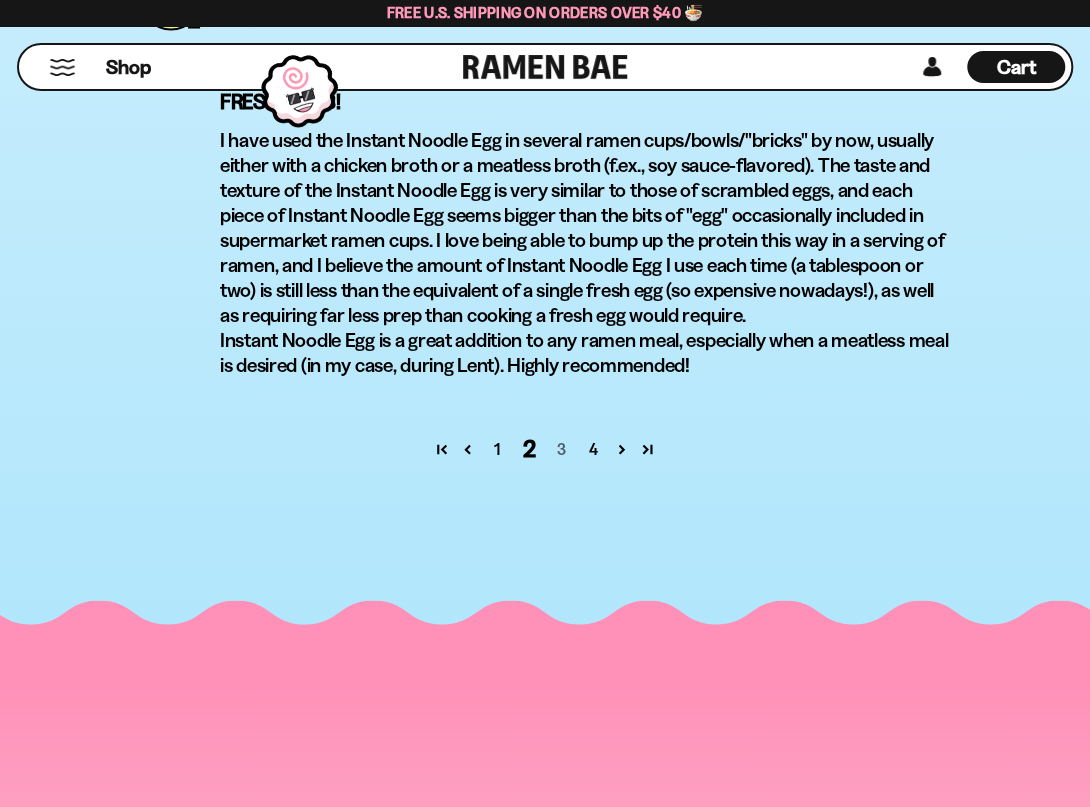 click on "3" at bounding box center (561, 449) 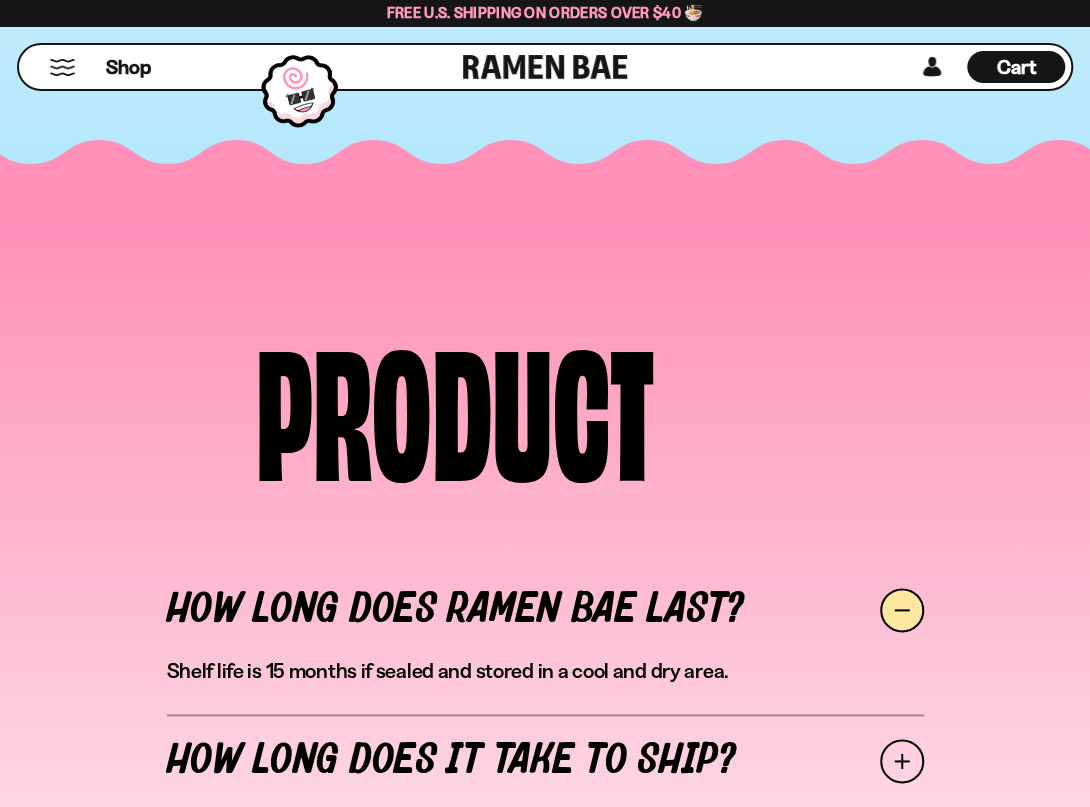 scroll, scrollTop: 7445, scrollLeft: 0, axis: vertical 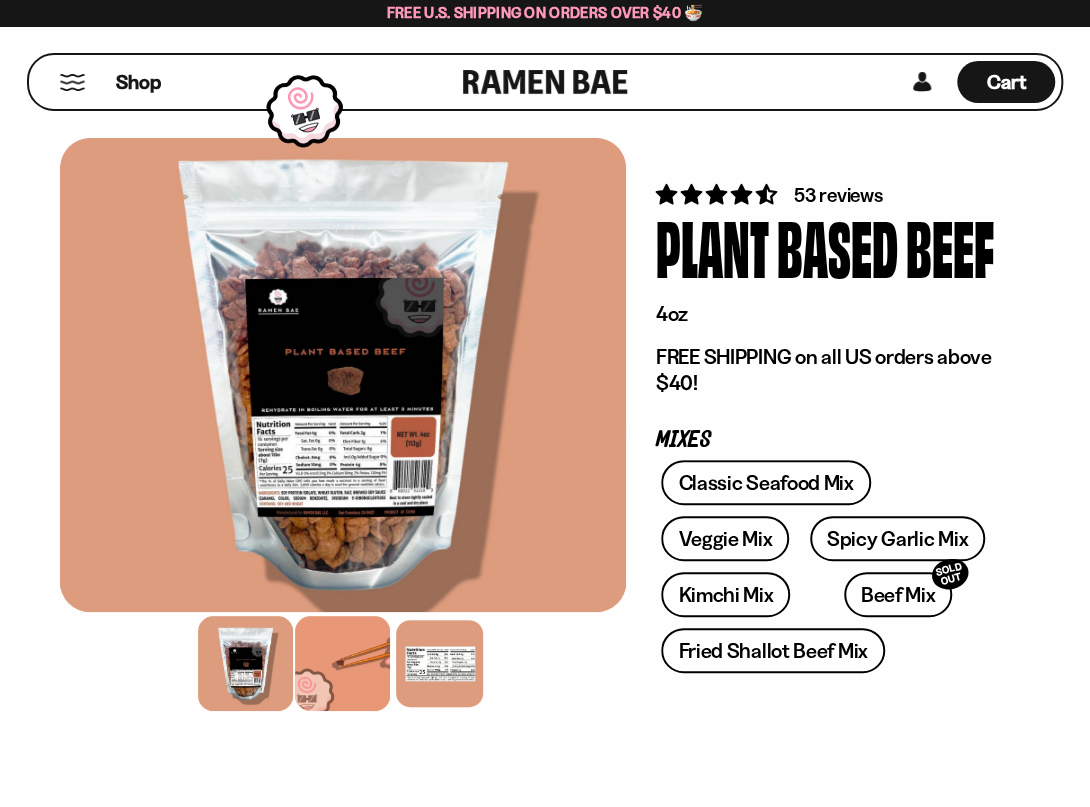 click at bounding box center (342, 663) 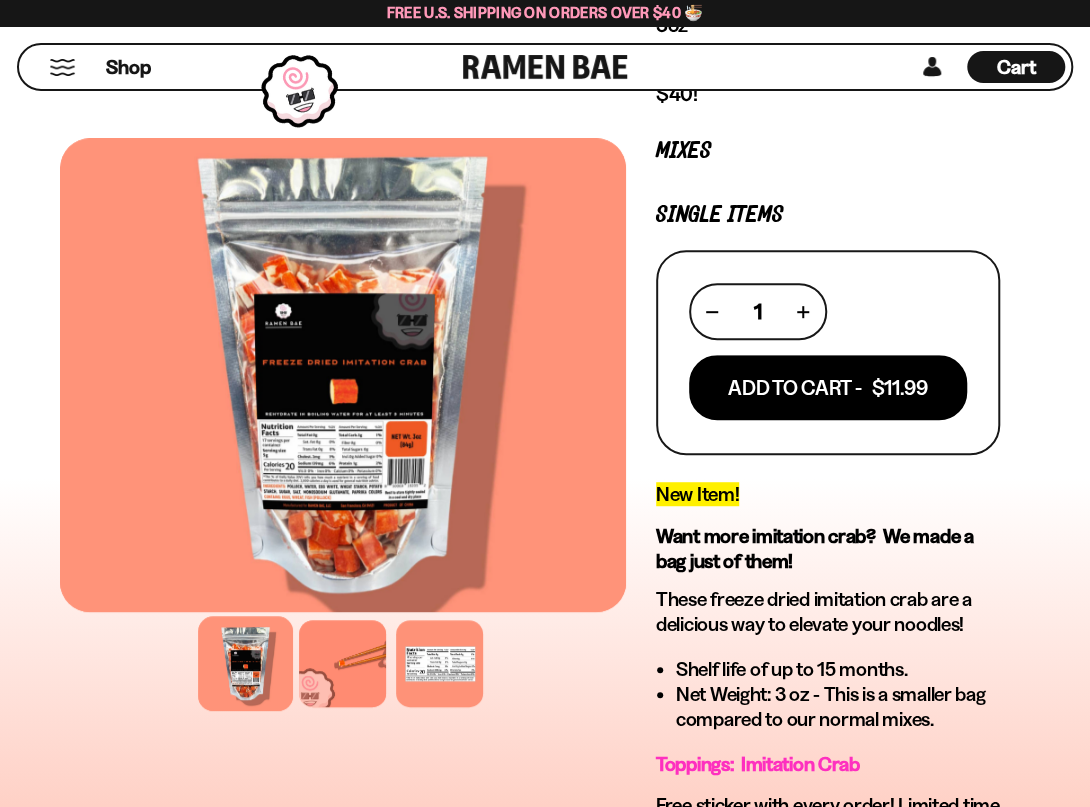 scroll, scrollTop: 300, scrollLeft: 0, axis: vertical 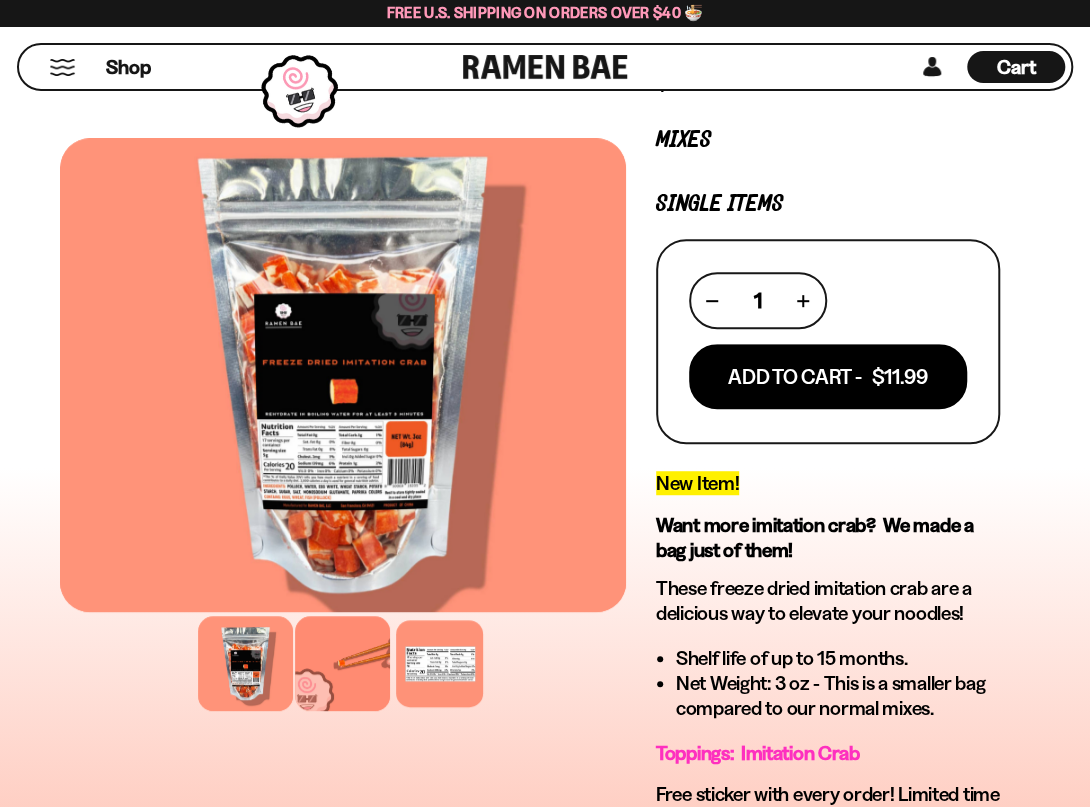 click at bounding box center [342, 663] 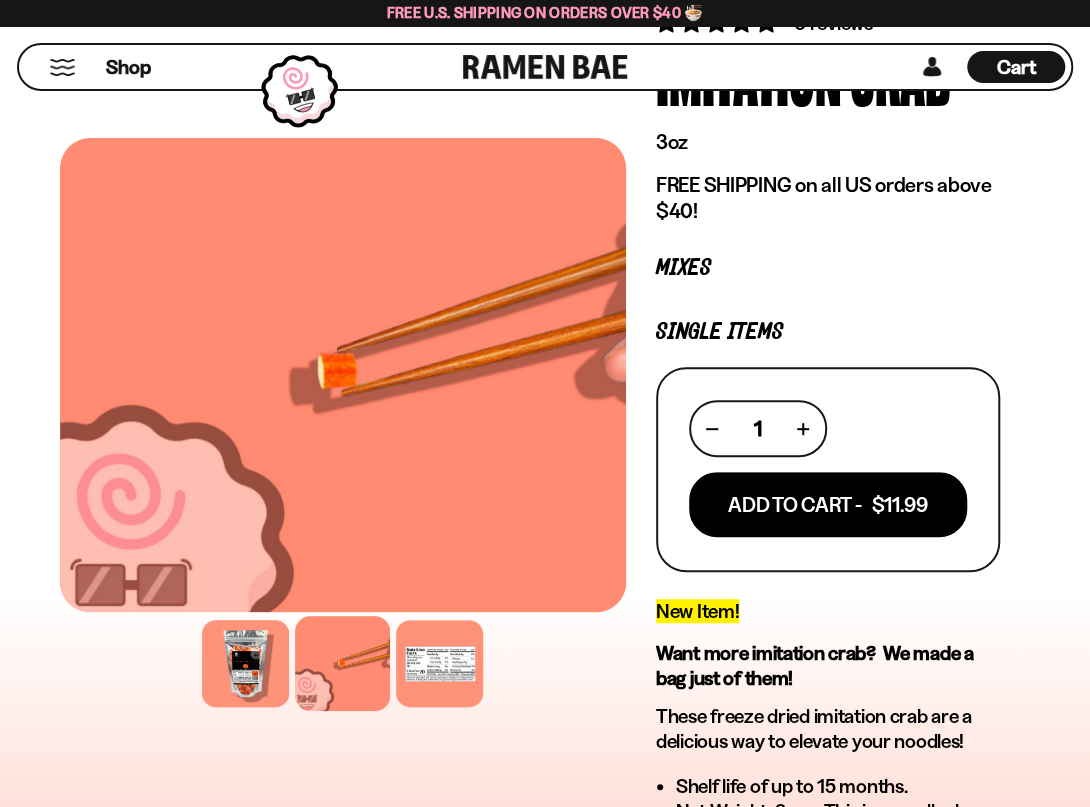 scroll, scrollTop: 0, scrollLeft: 0, axis: both 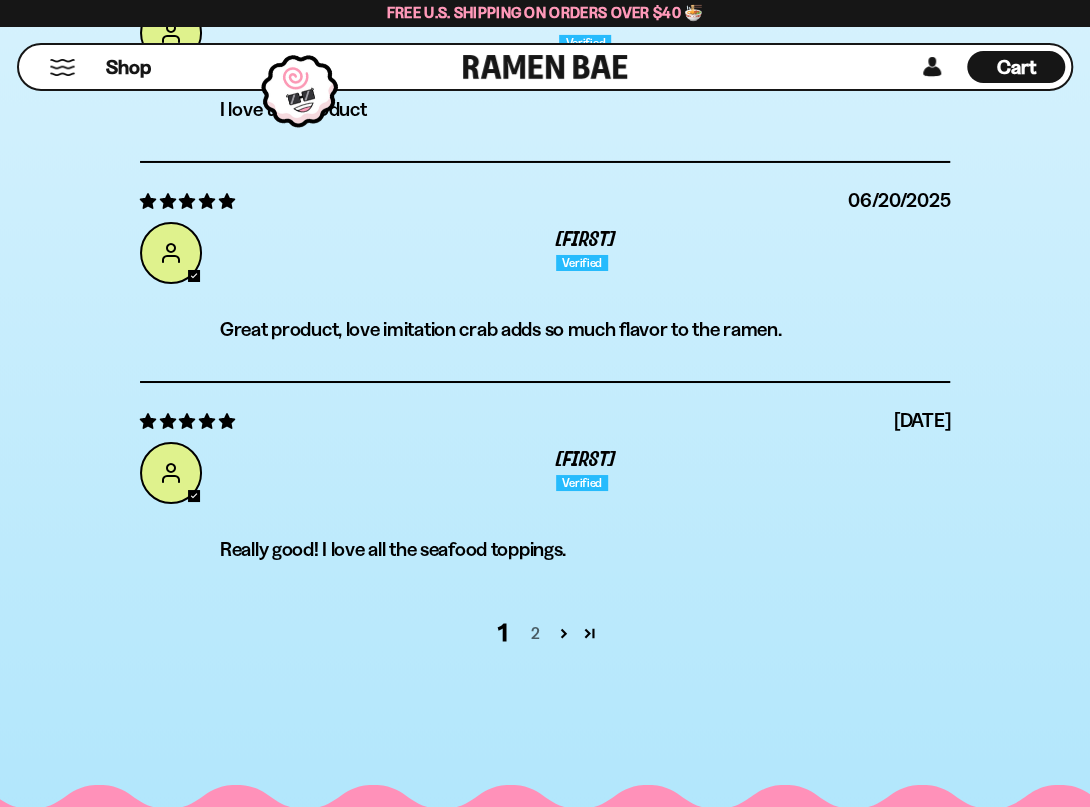 click on "2" at bounding box center [535, 633] 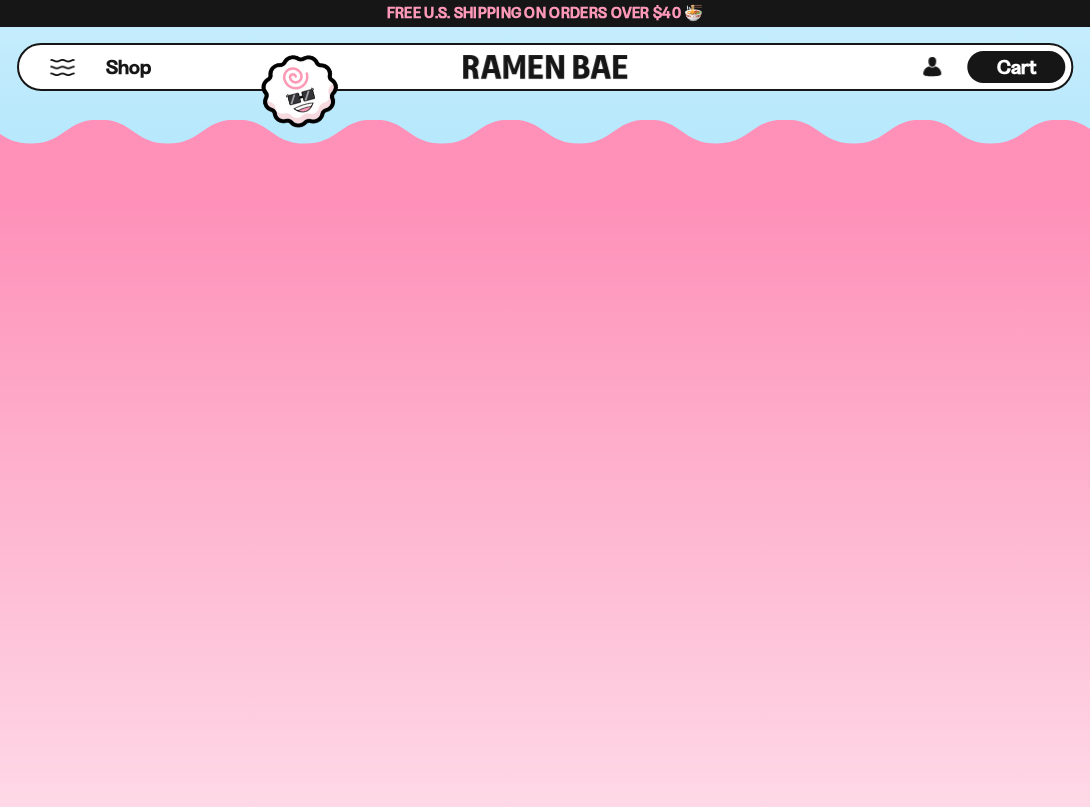 scroll, scrollTop: 5938, scrollLeft: 0, axis: vertical 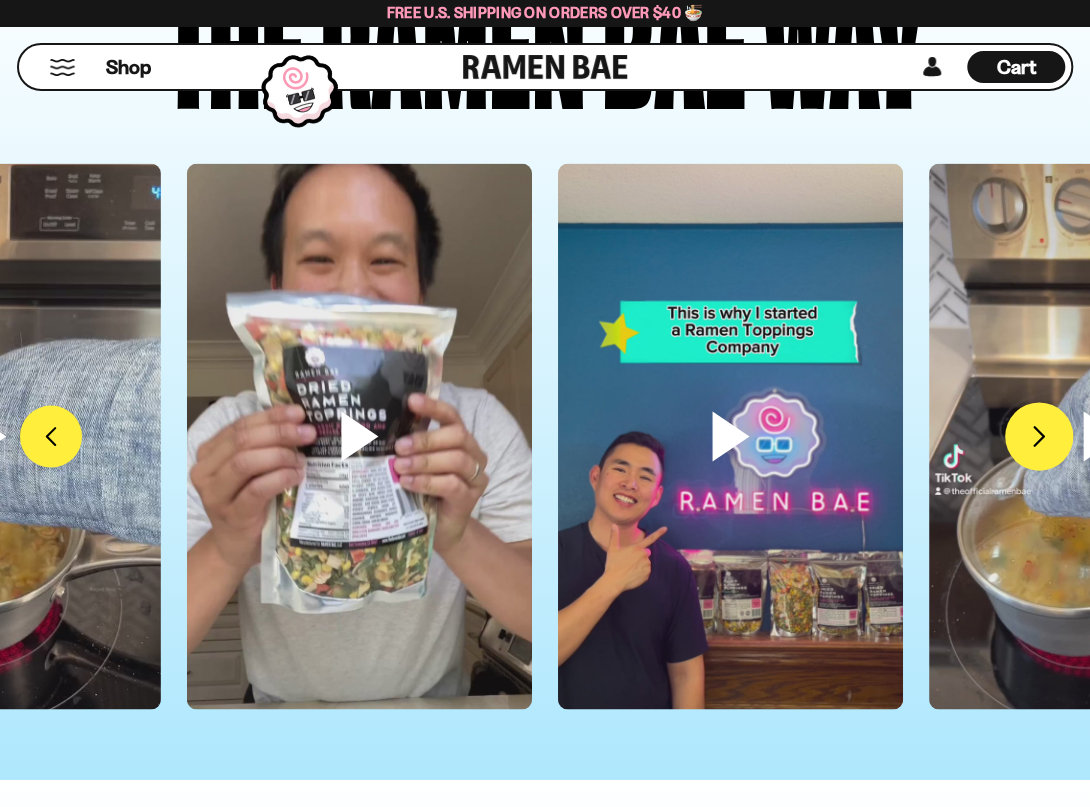 click on "FADCB6FD-DFAB-4417-9F21-029242090B77" at bounding box center (1039, 436) 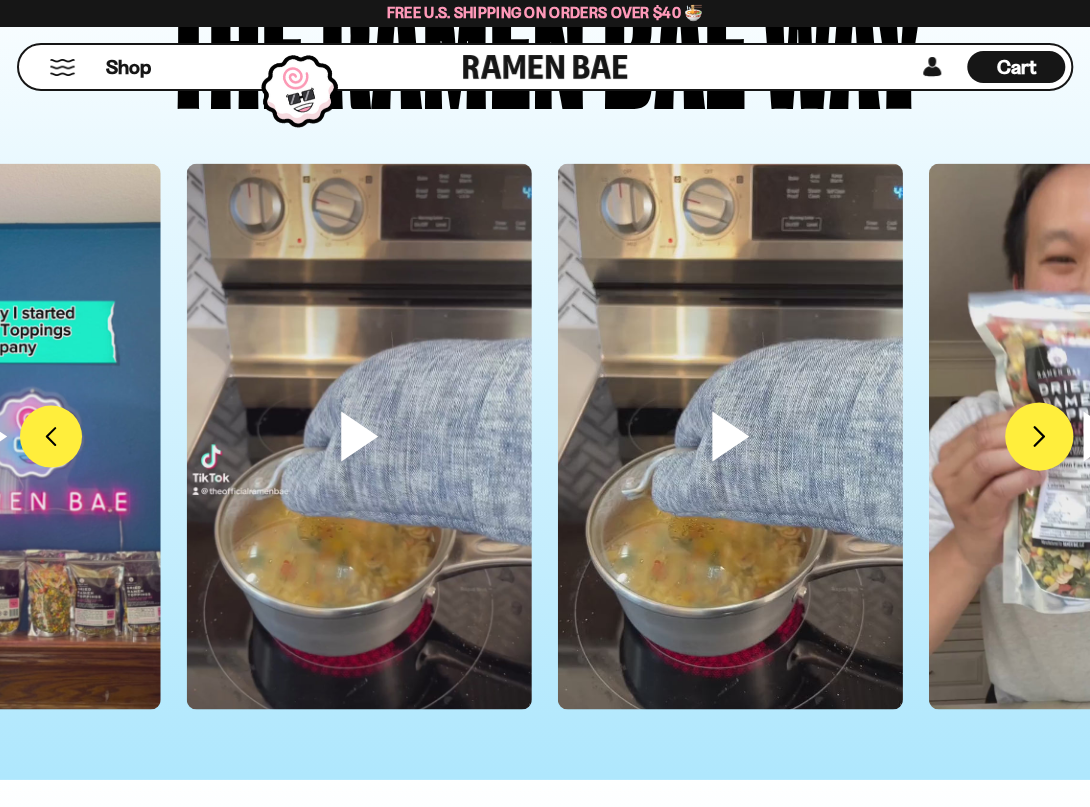 click on "FADCB6FD-DFAB-4417-9F21-029242090B77" at bounding box center [1039, 436] 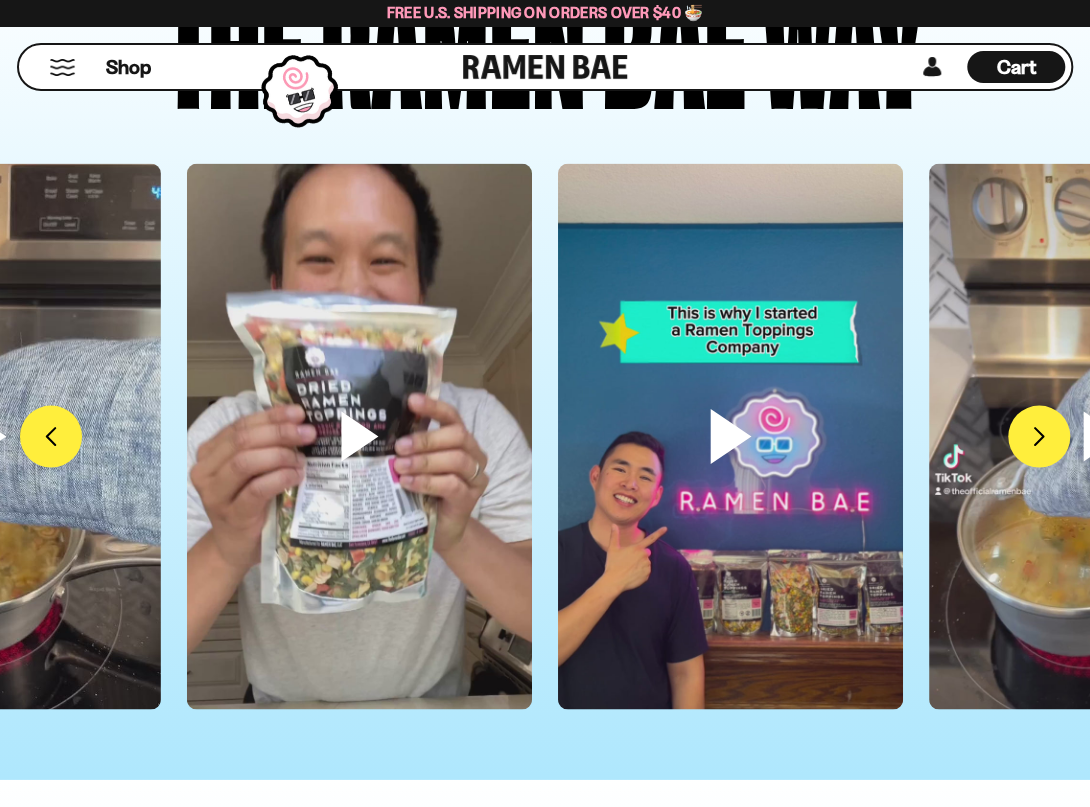click at bounding box center [359, 469] 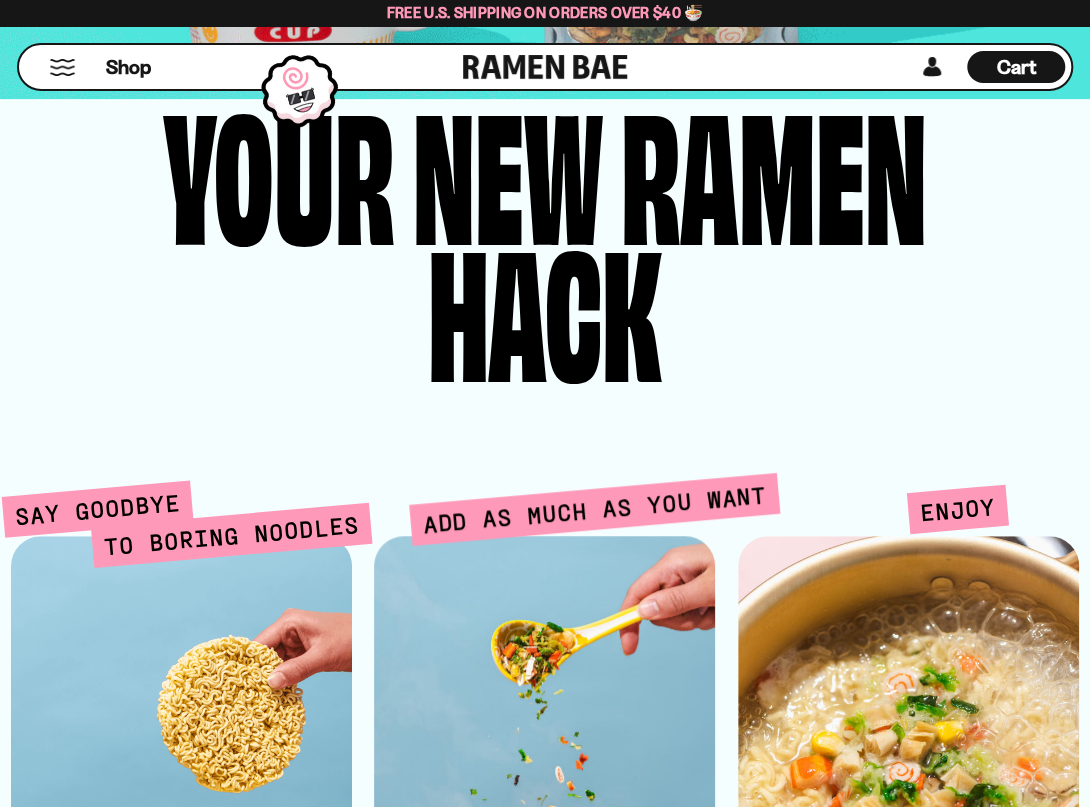 scroll, scrollTop: 3329, scrollLeft: 0, axis: vertical 